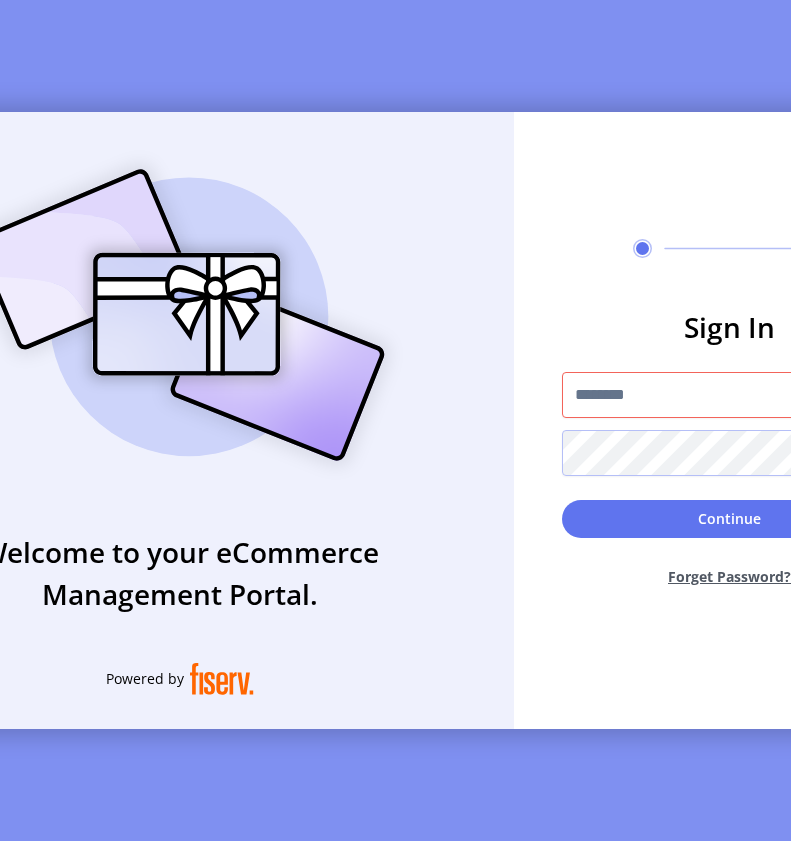 scroll, scrollTop: 0, scrollLeft: 0, axis: both 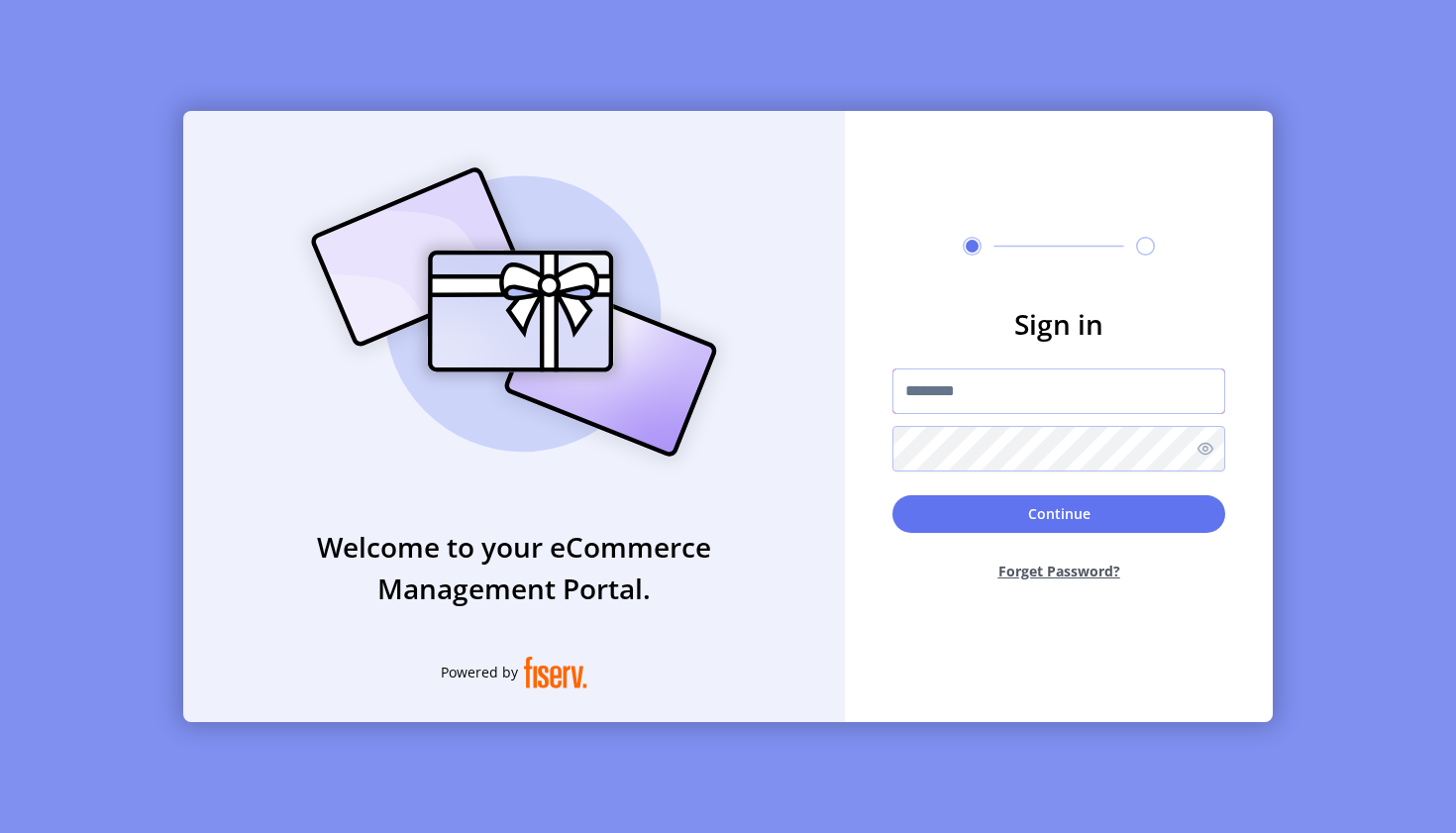 type on "**********" 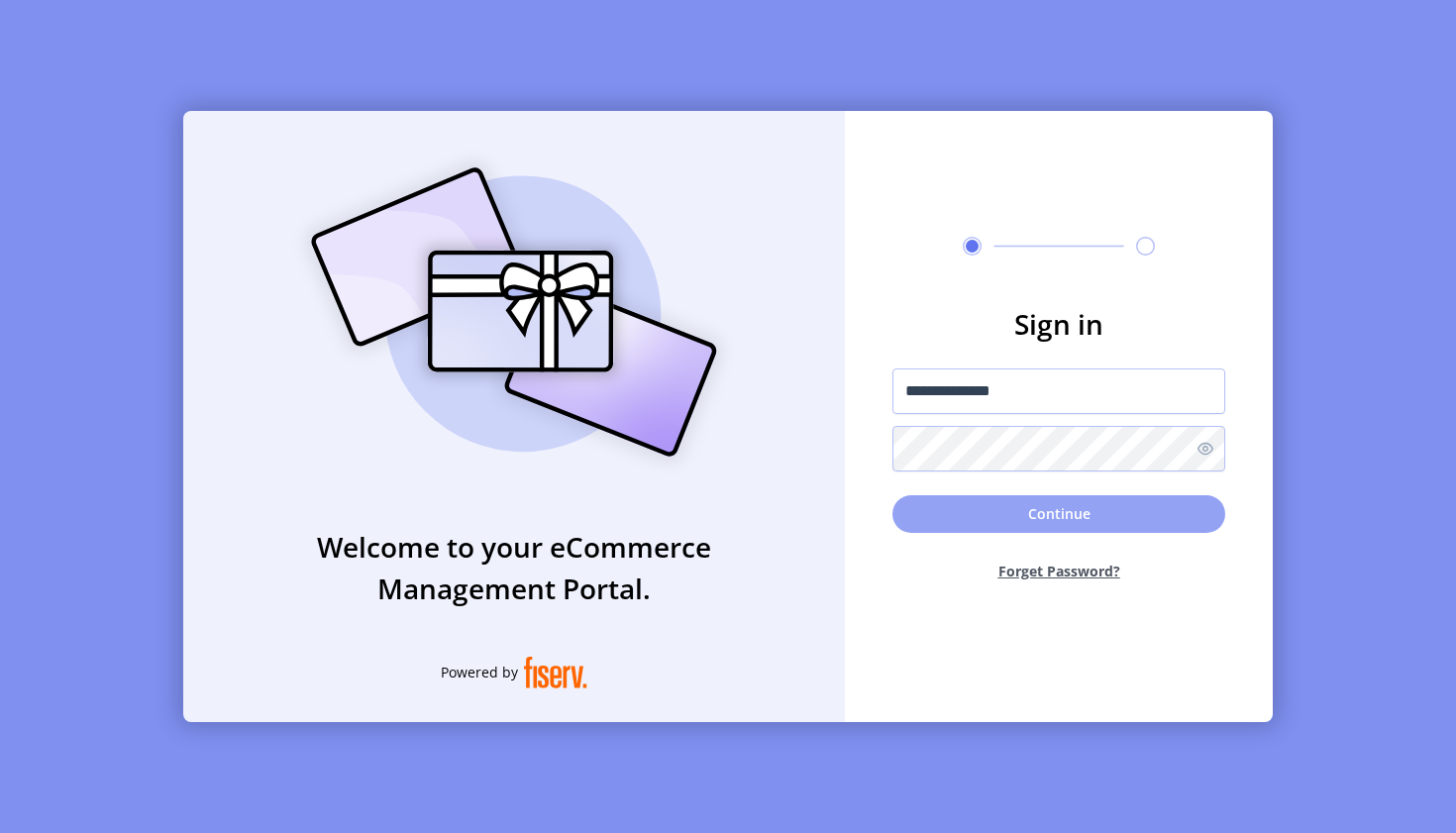 click on "Continue" 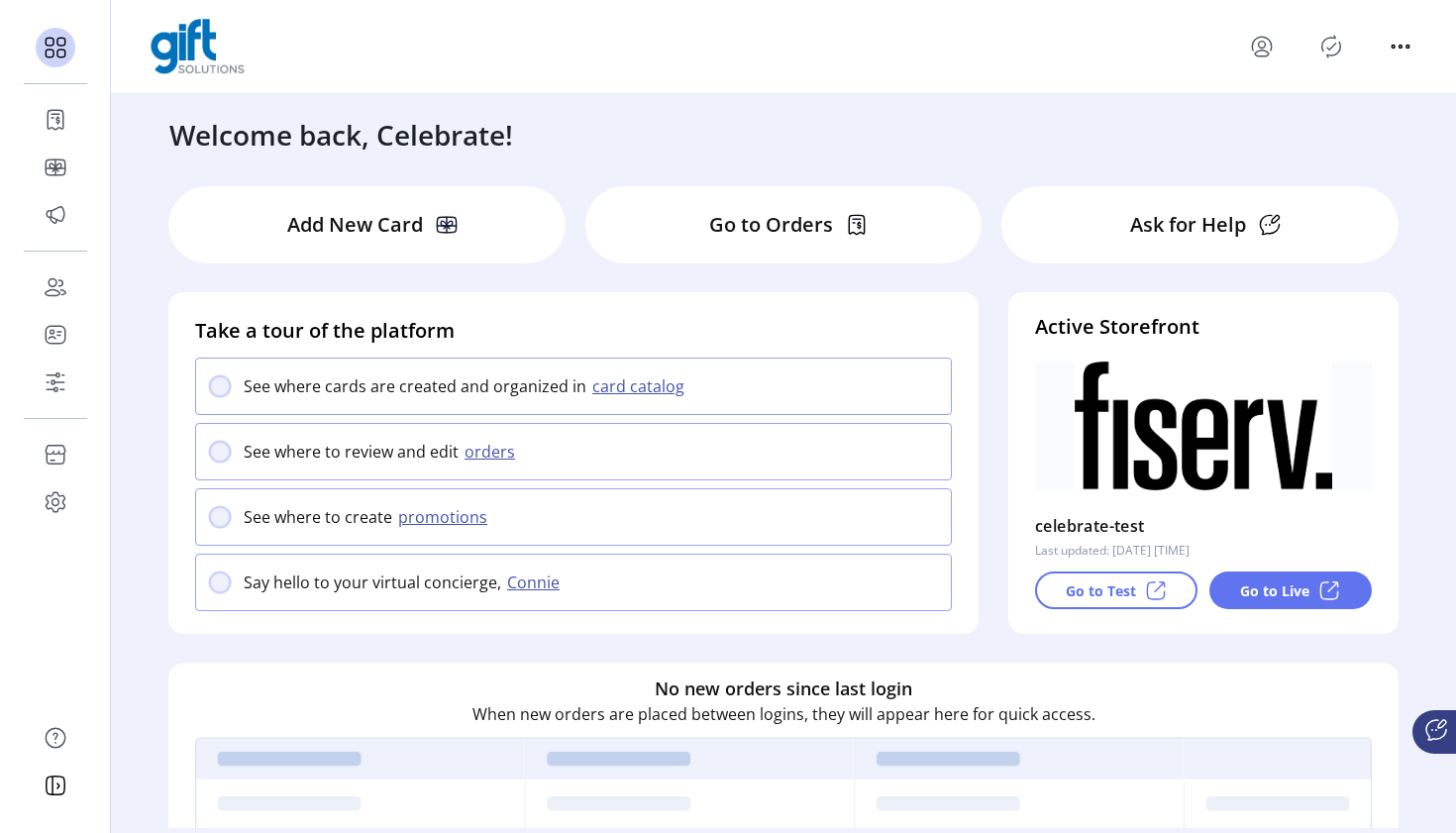 scroll, scrollTop: 0, scrollLeft: 0, axis: both 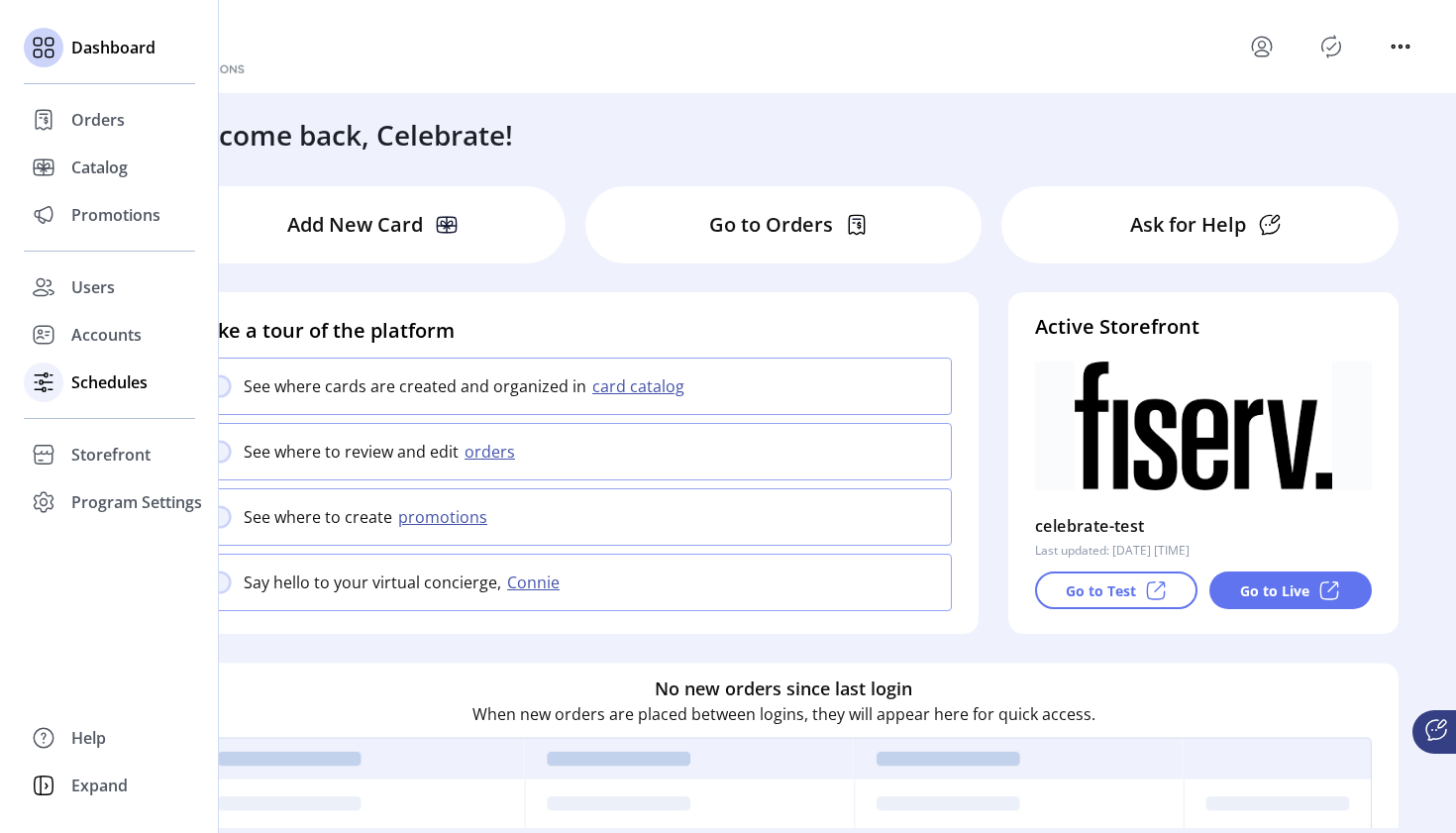 click on "Schedules" 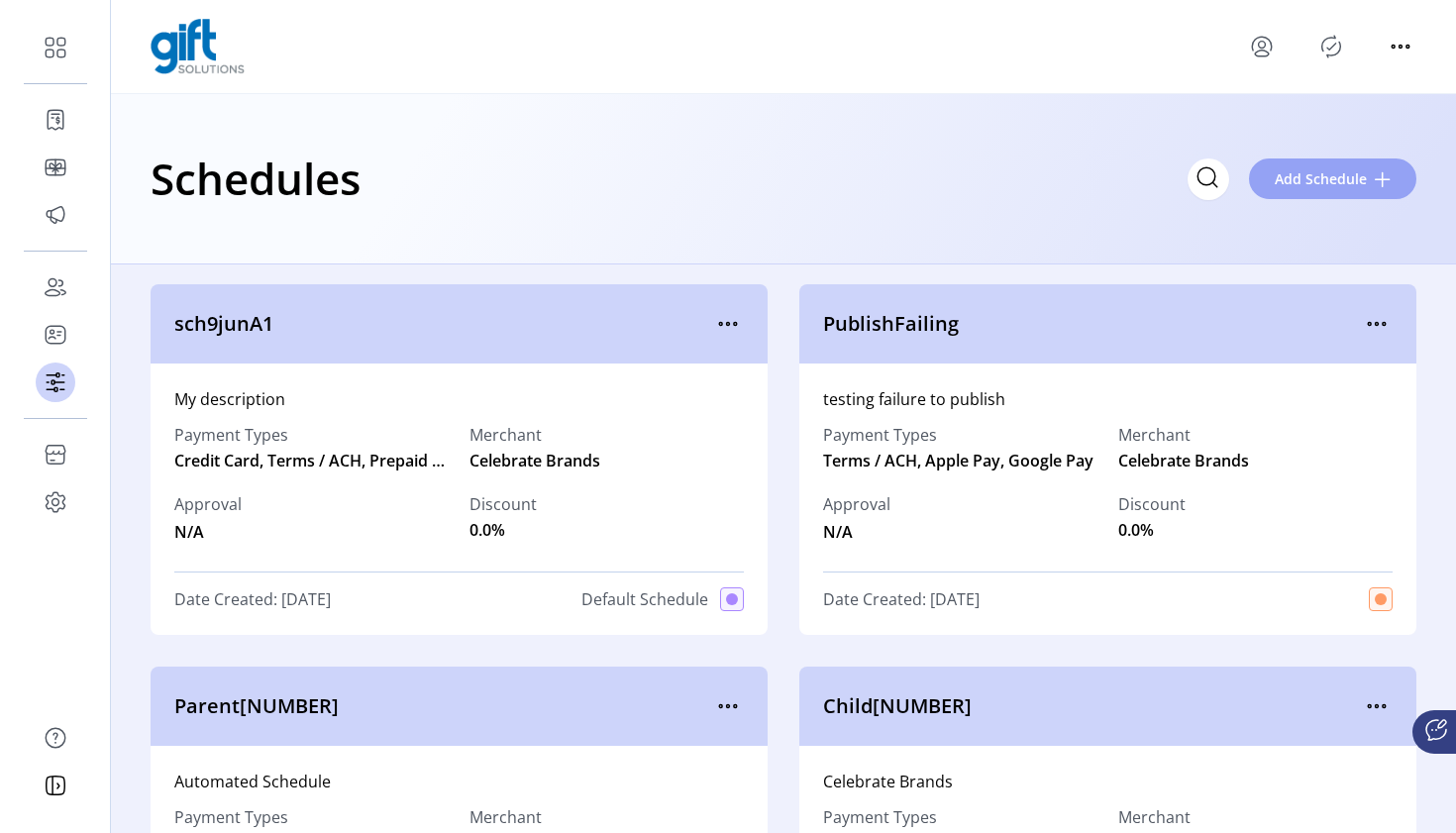 click on "Add Schedule" 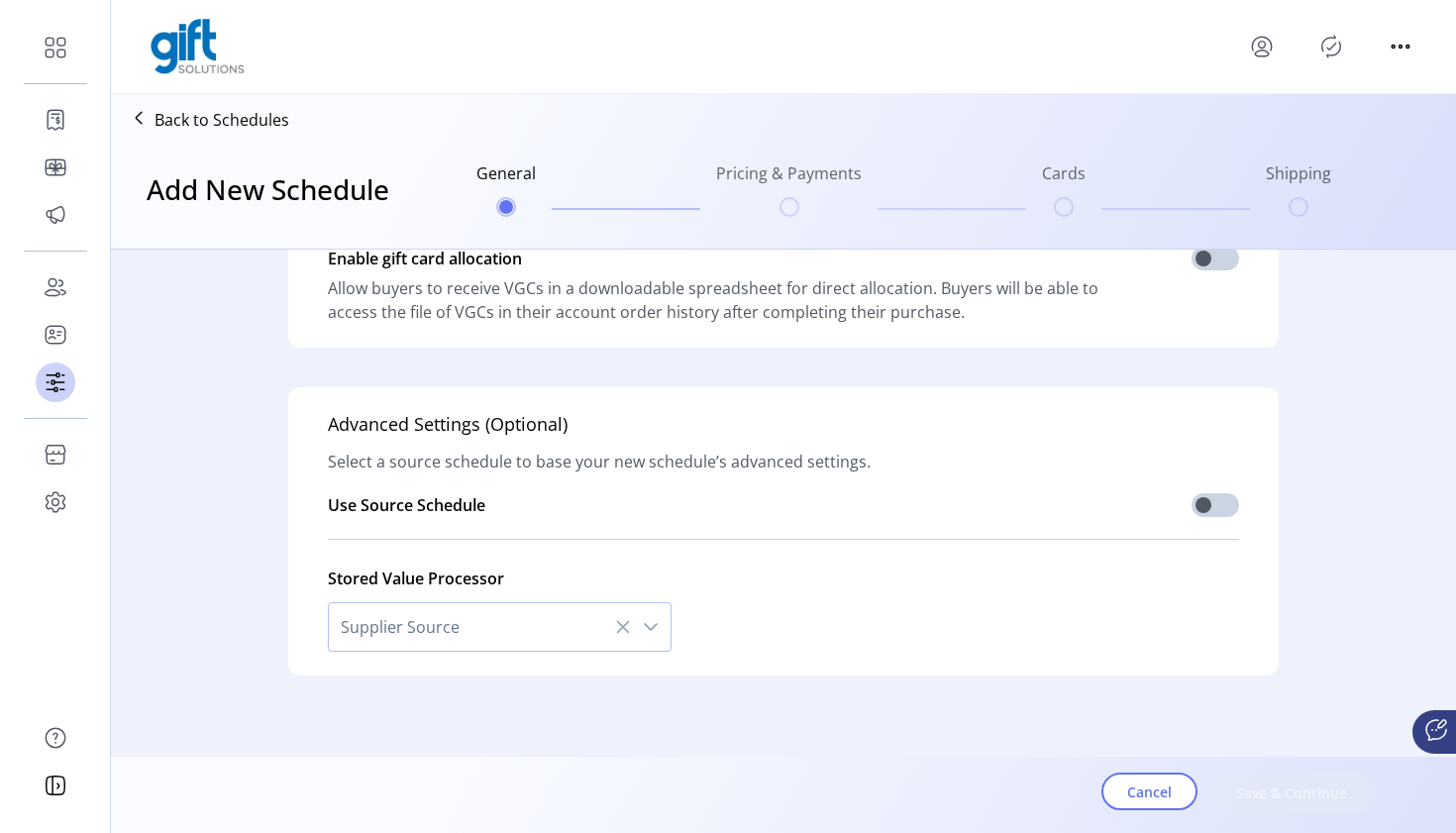scroll, scrollTop: 579, scrollLeft: 0, axis: vertical 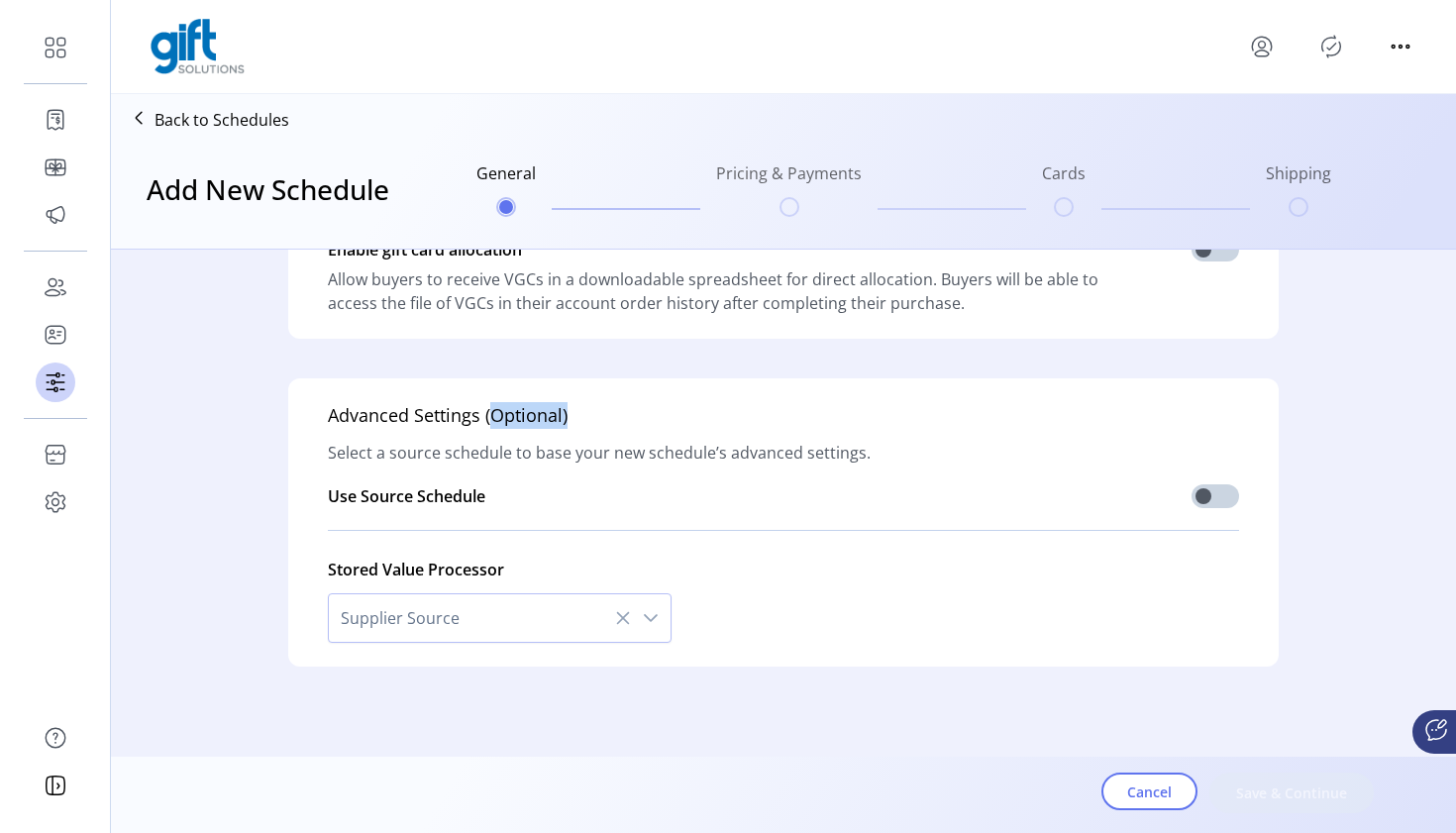 drag, startPoint x: 485, startPoint y: 420, endPoint x: 576, endPoint y: 420, distance: 91 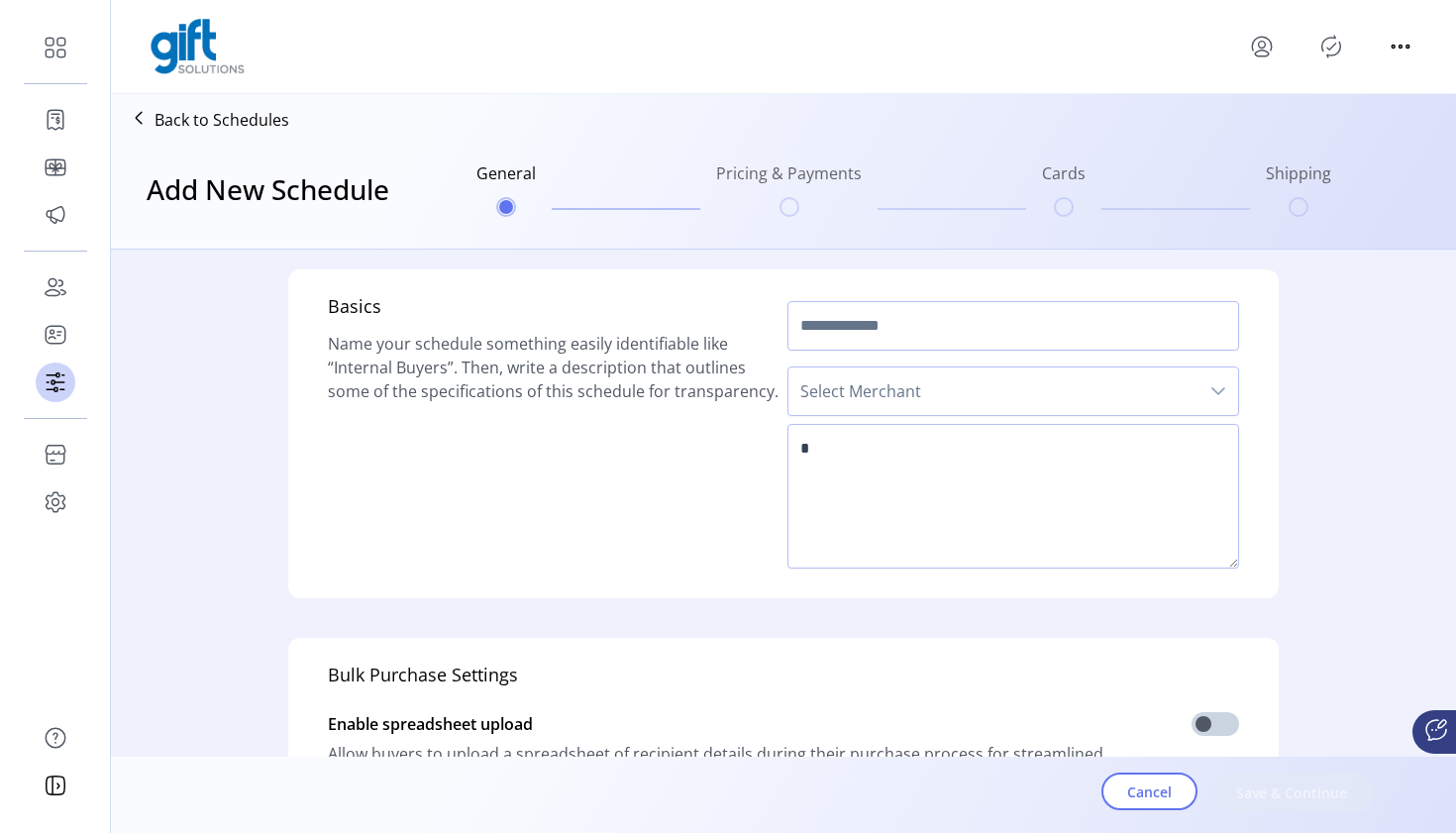 scroll, scrollTop: 0, scrollLeft: 0, axis: both 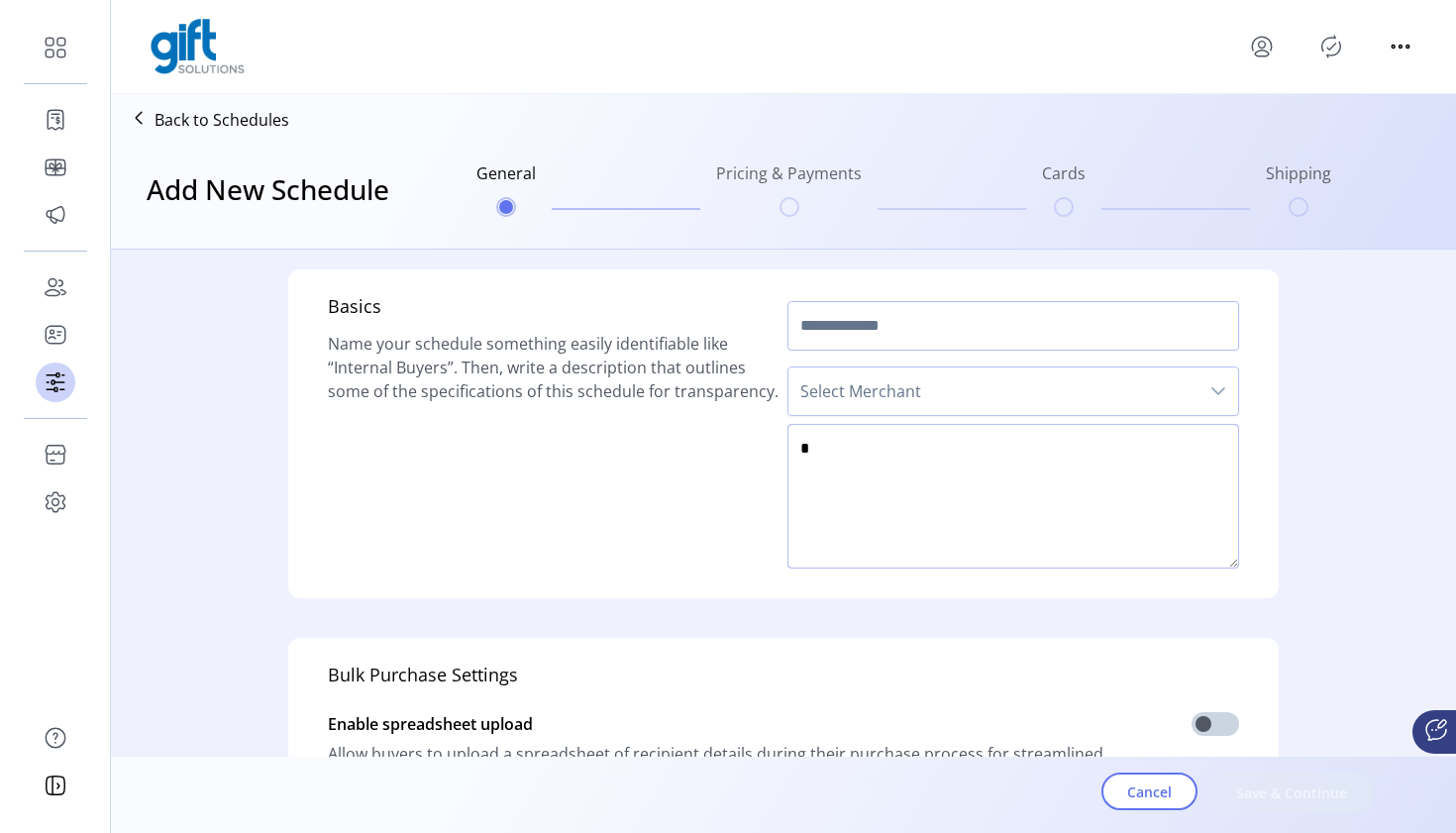 click 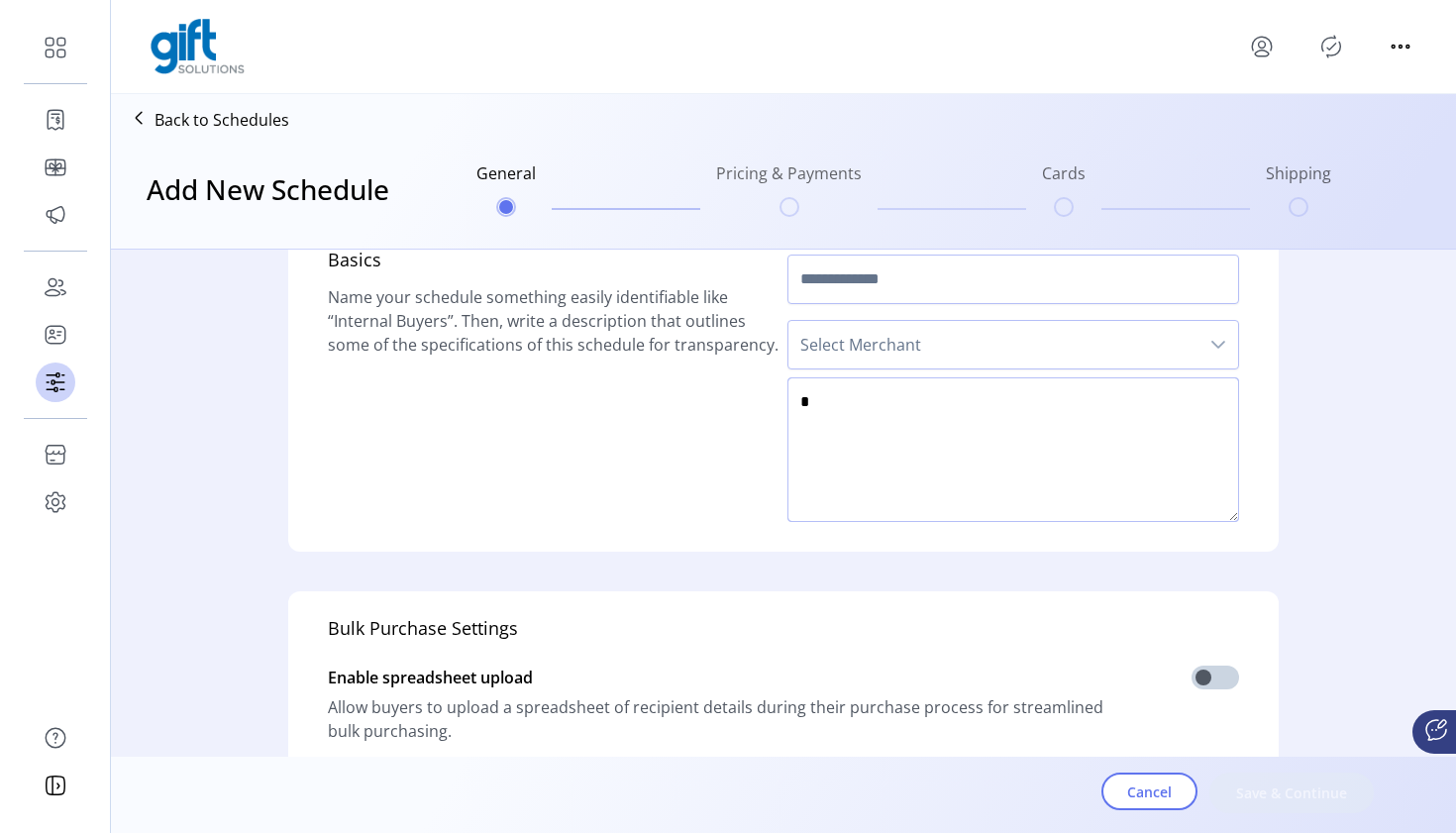 scroll, scrollTop: 44, scrollLeft: 0, axis: vertical 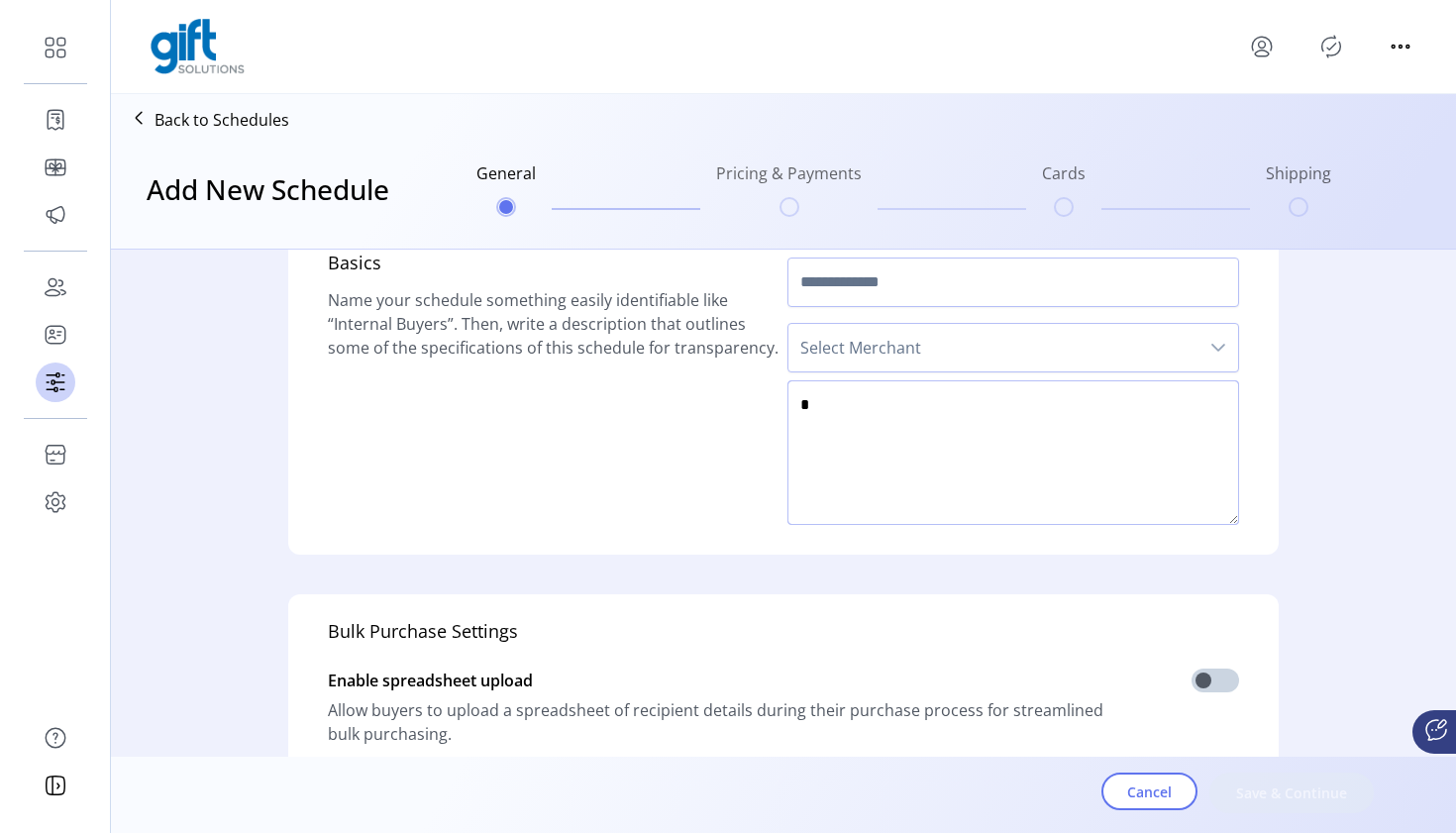 click 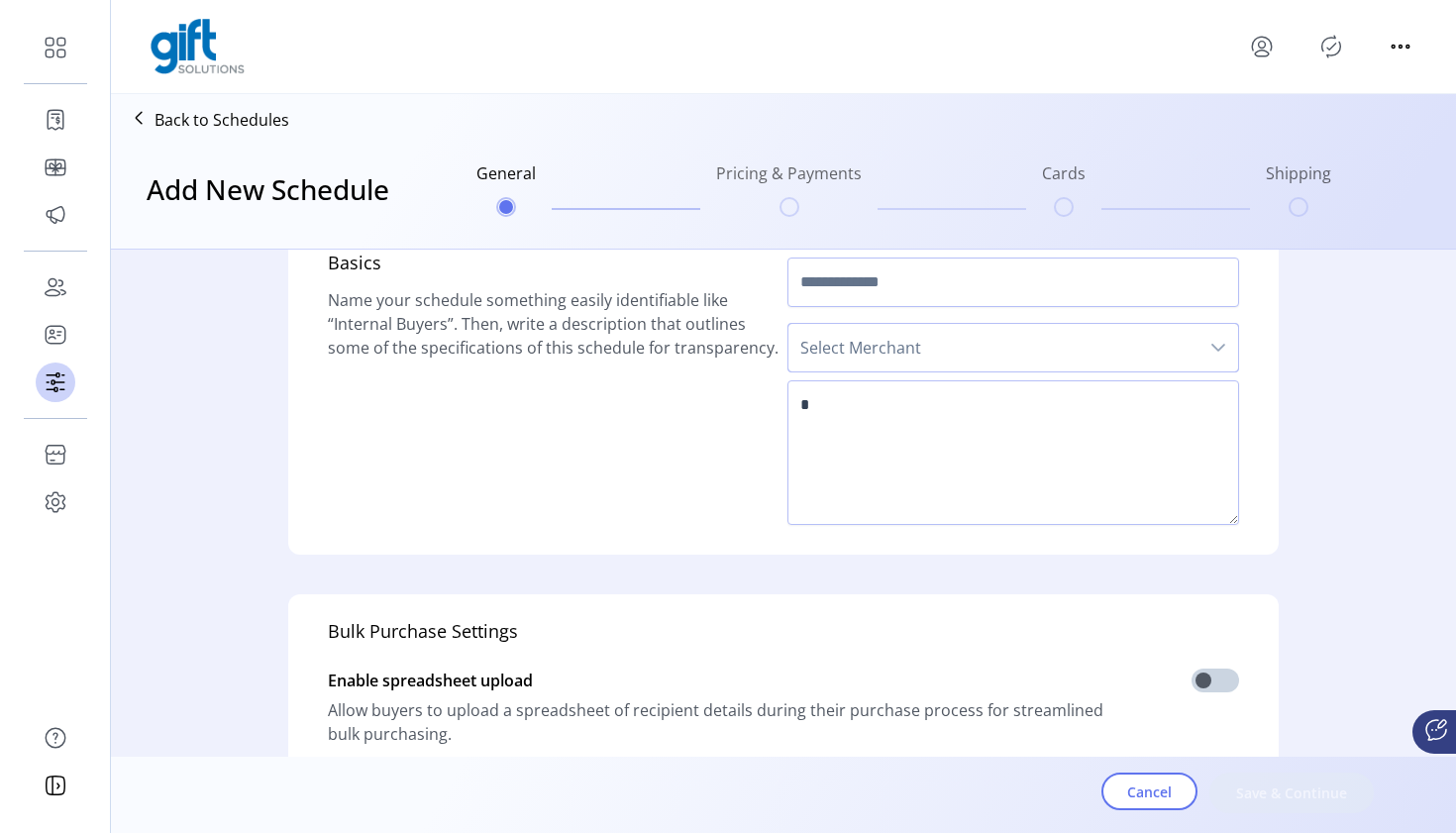 click on "Select Merchant" at bounding box center (993, 348) 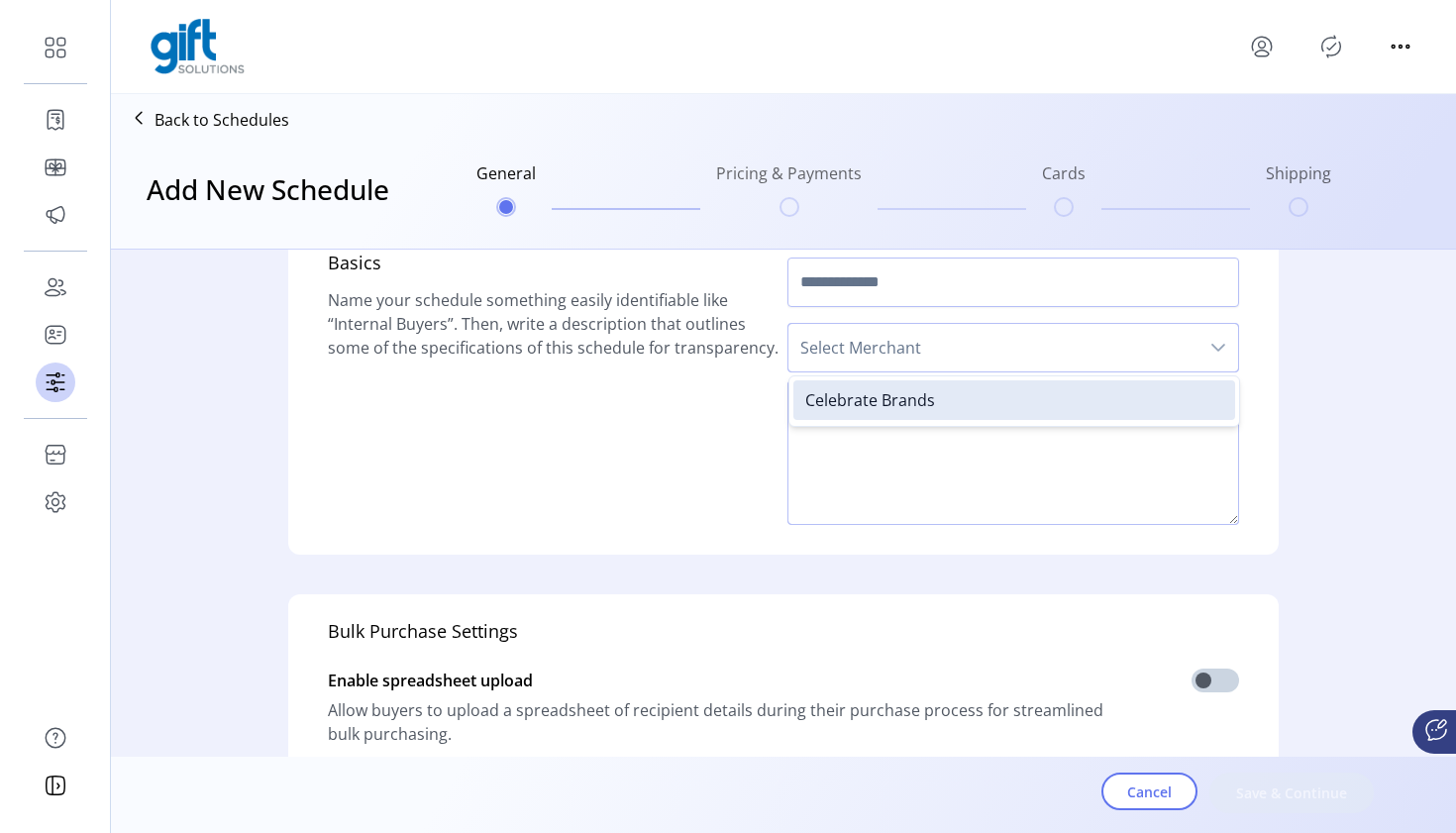 click 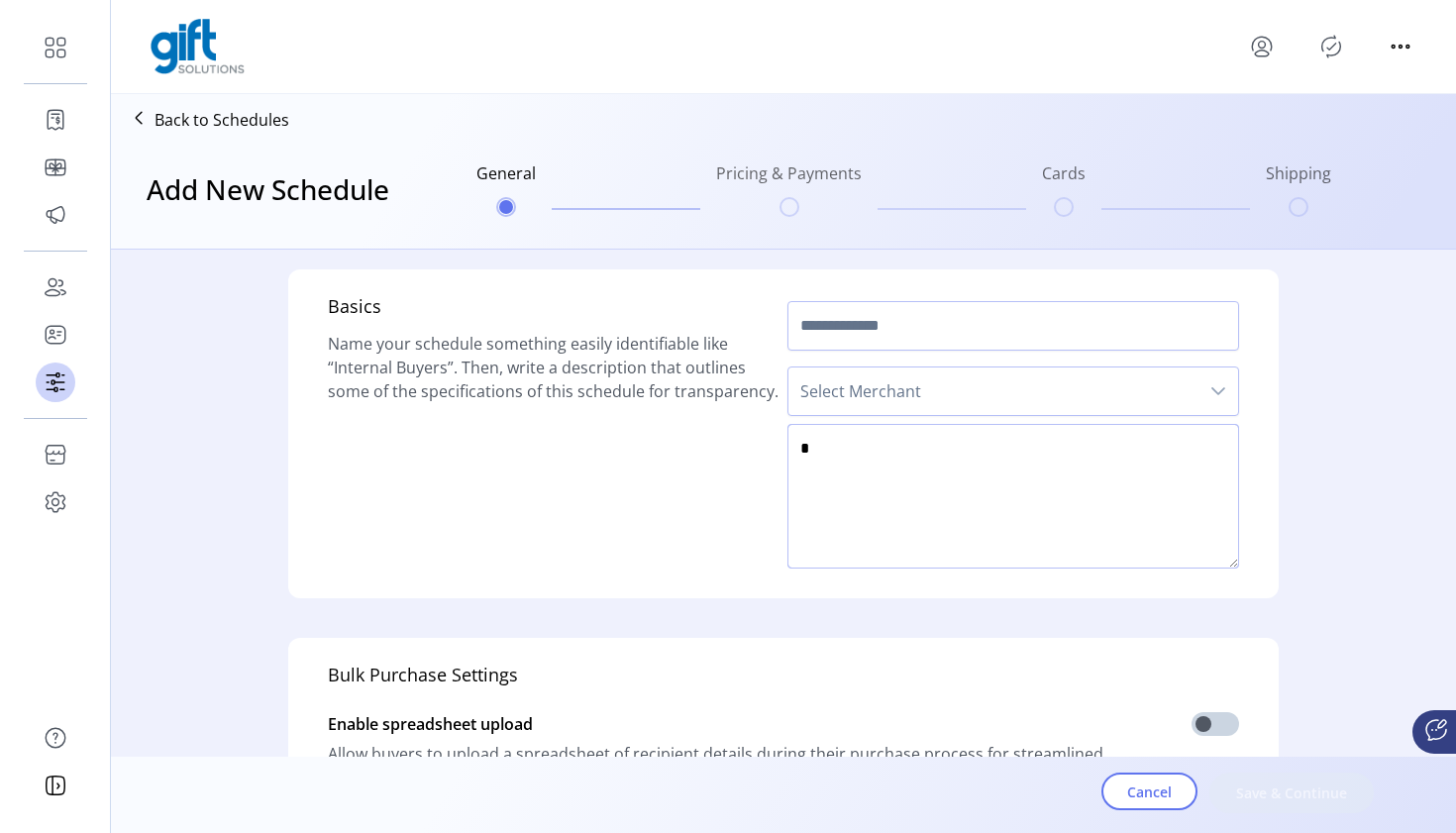 scroll, scrollTop: 0, scrollLeft: 0, axis: both 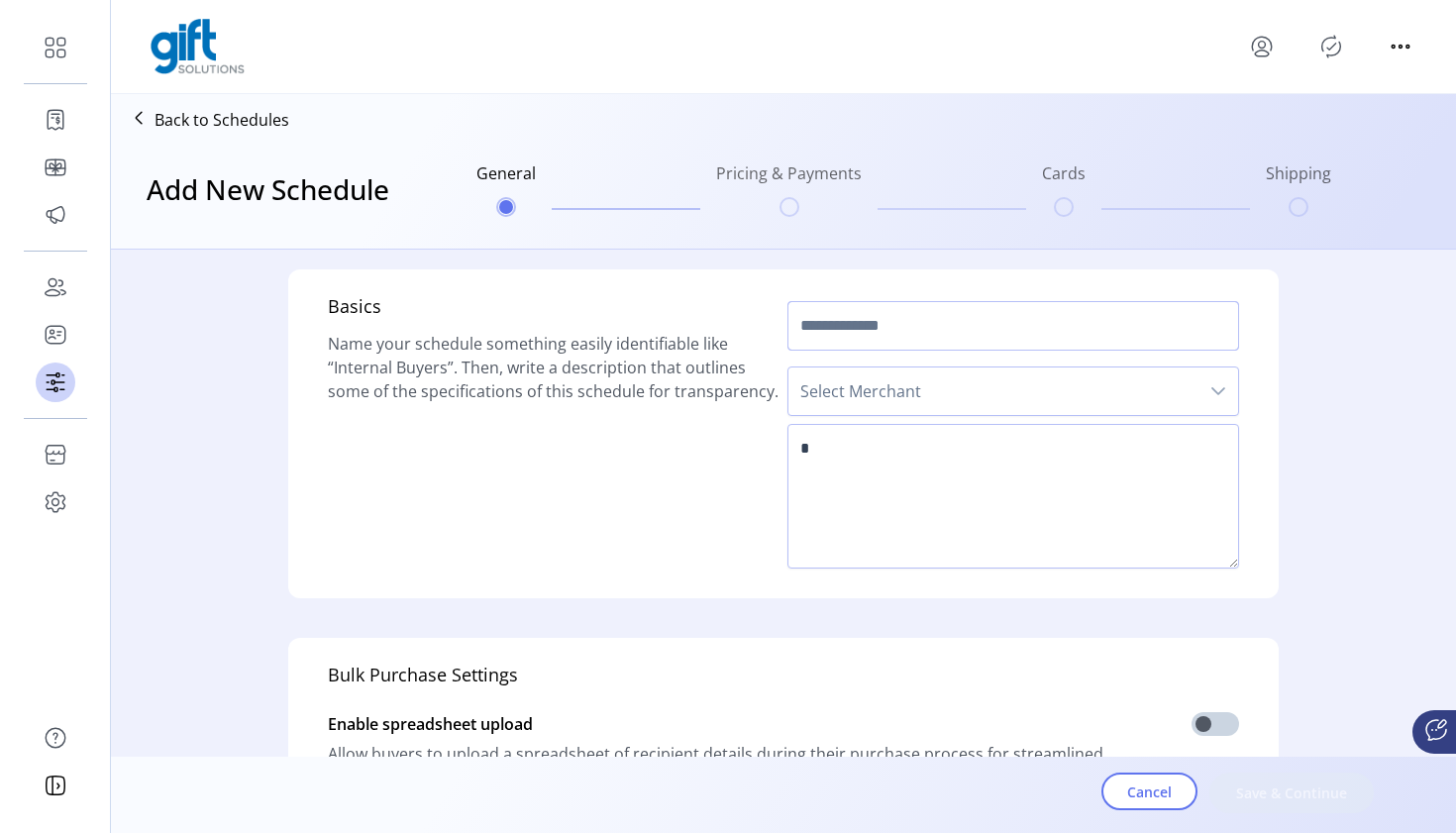 click 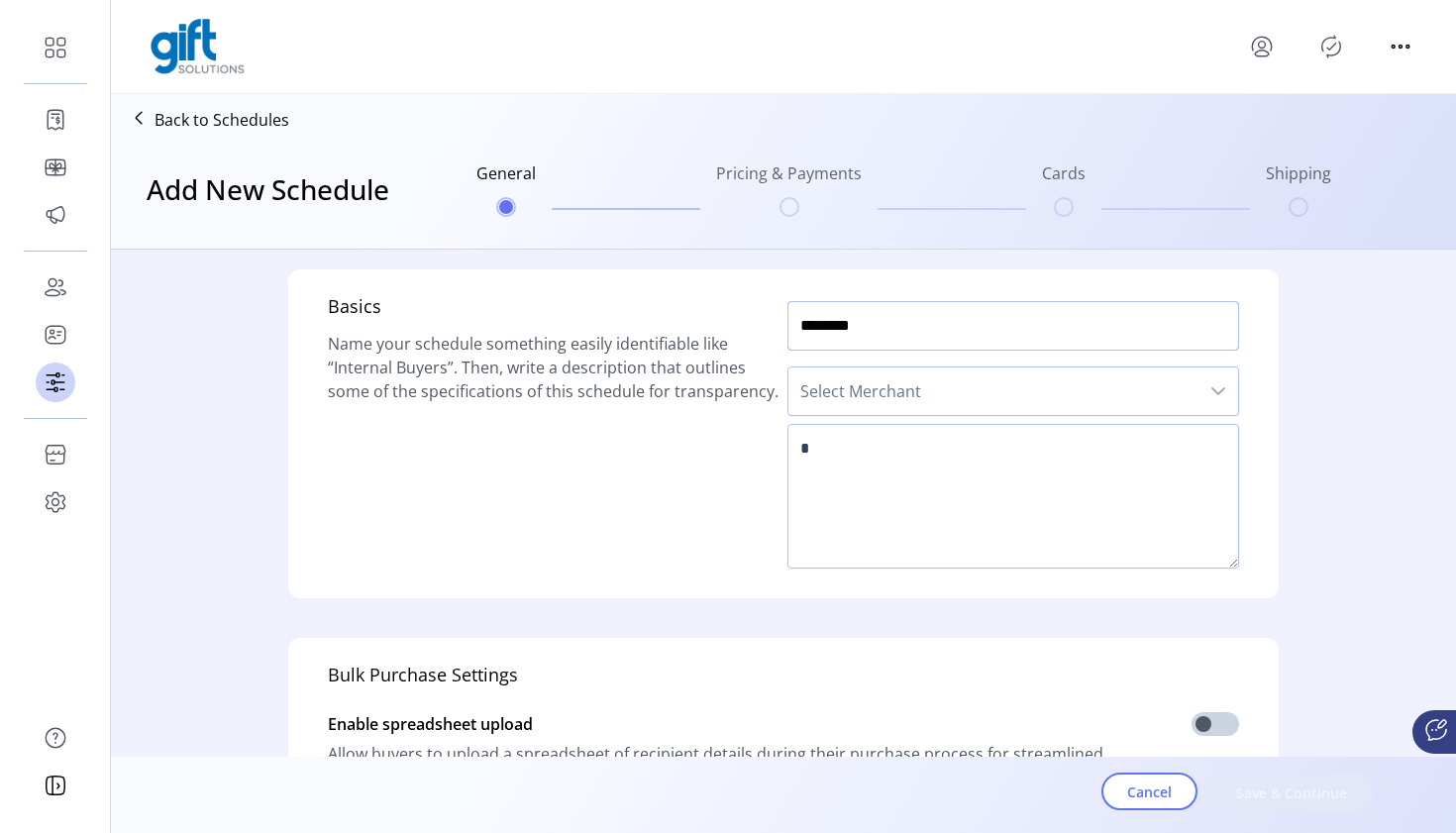 type on "********" 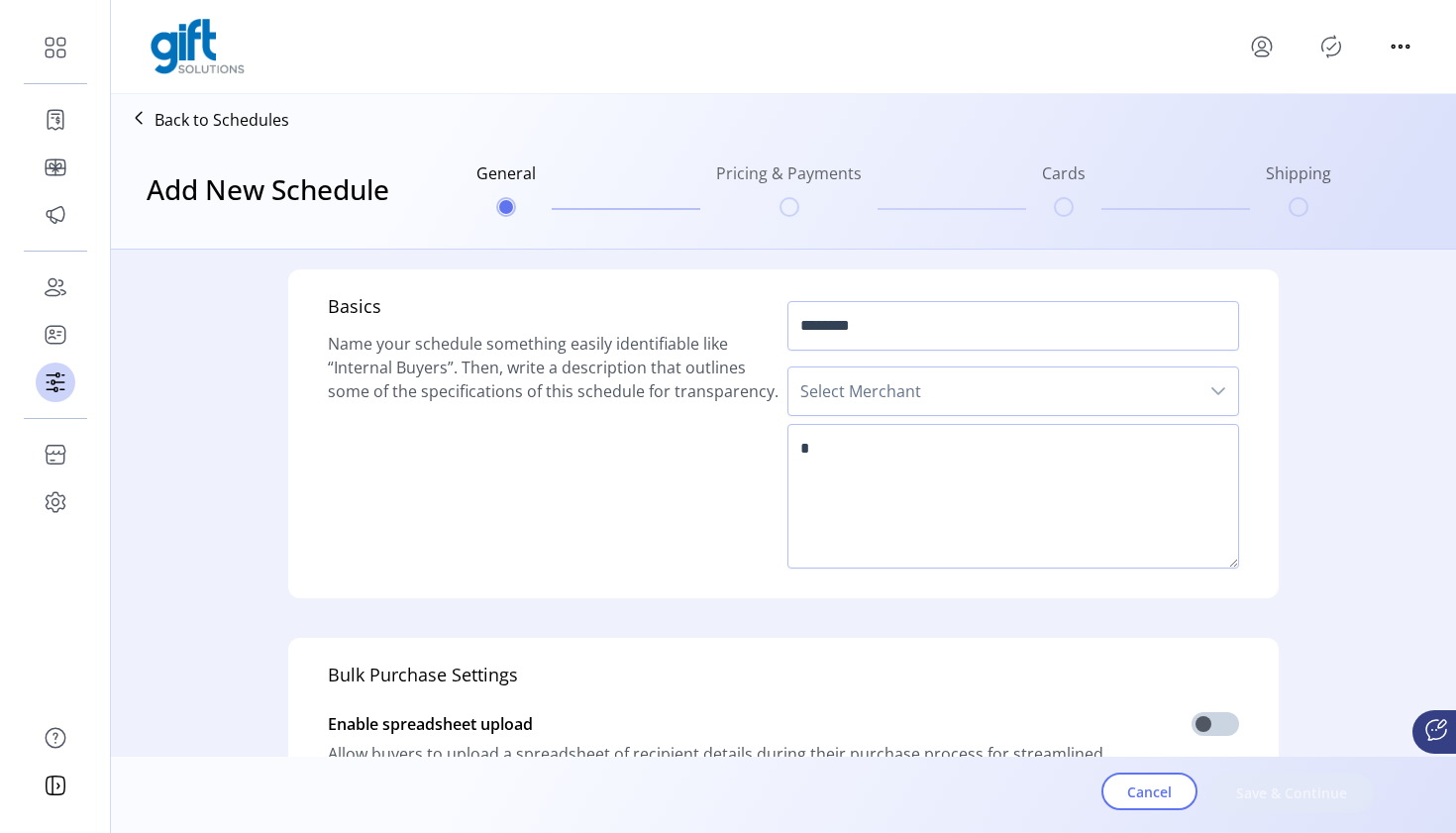 click on "Select Merchant" at bounding box center [993, 391] 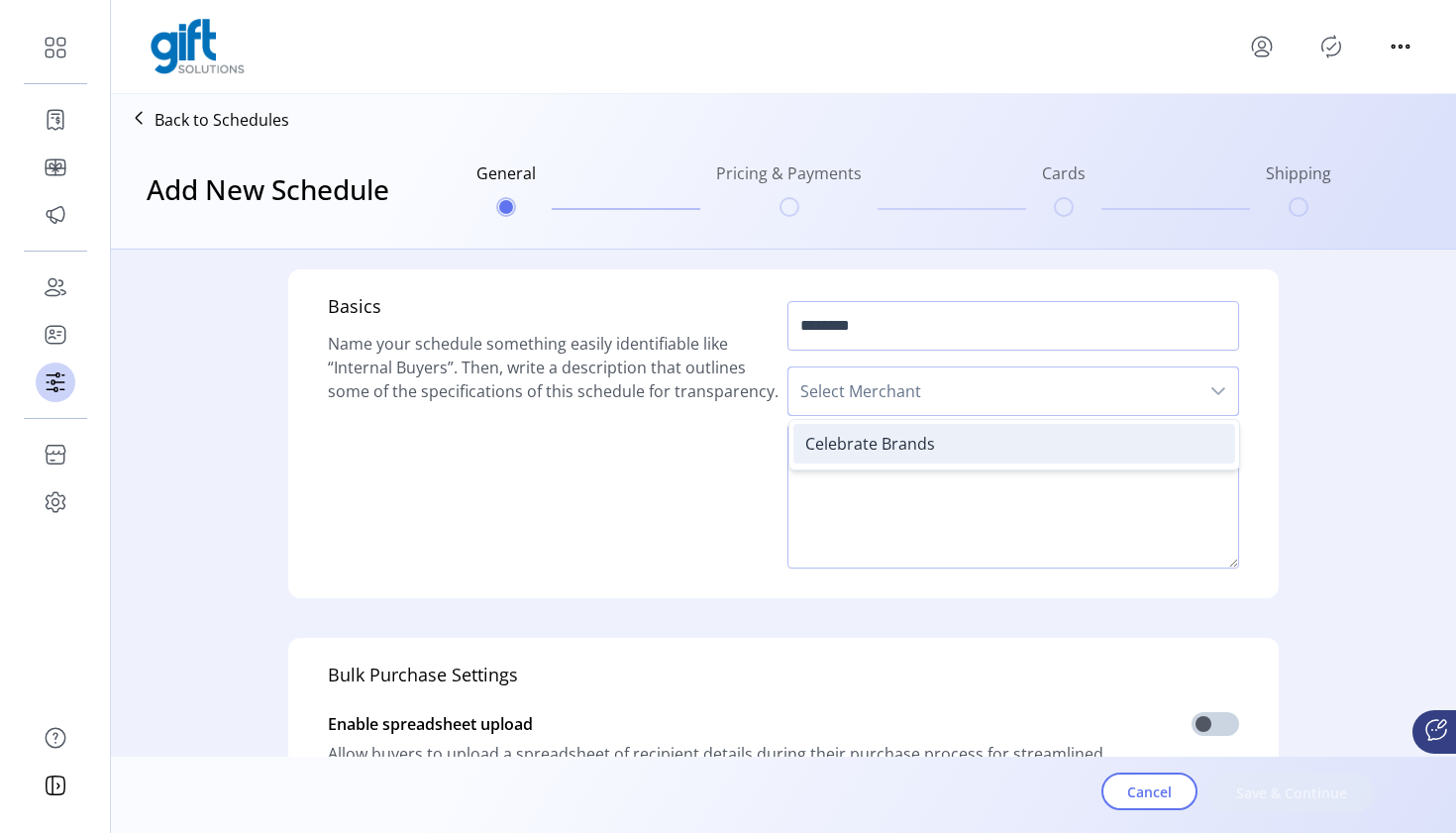 click on "Celebrate Brands" at bounding box center [870, 444] 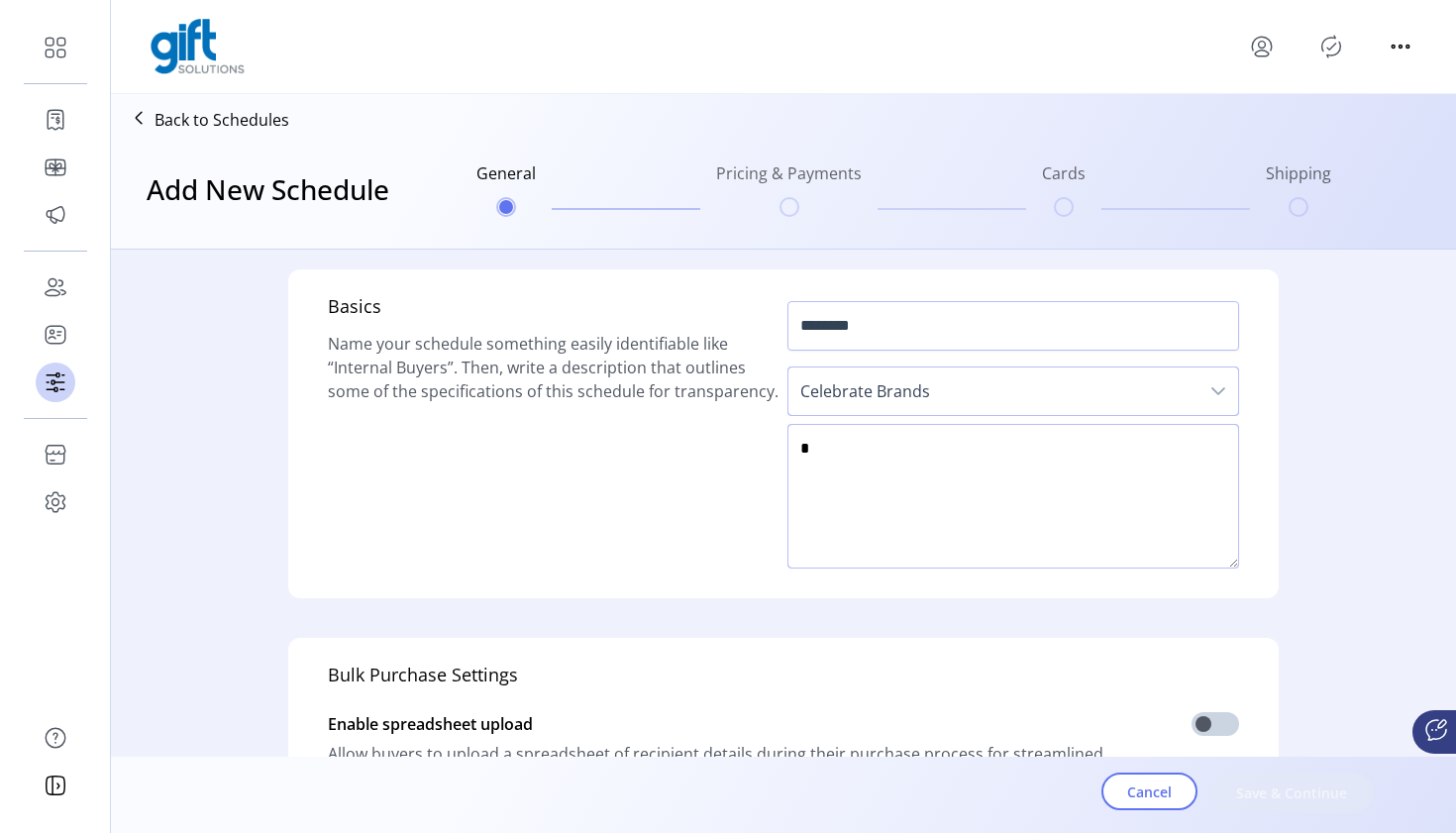 click 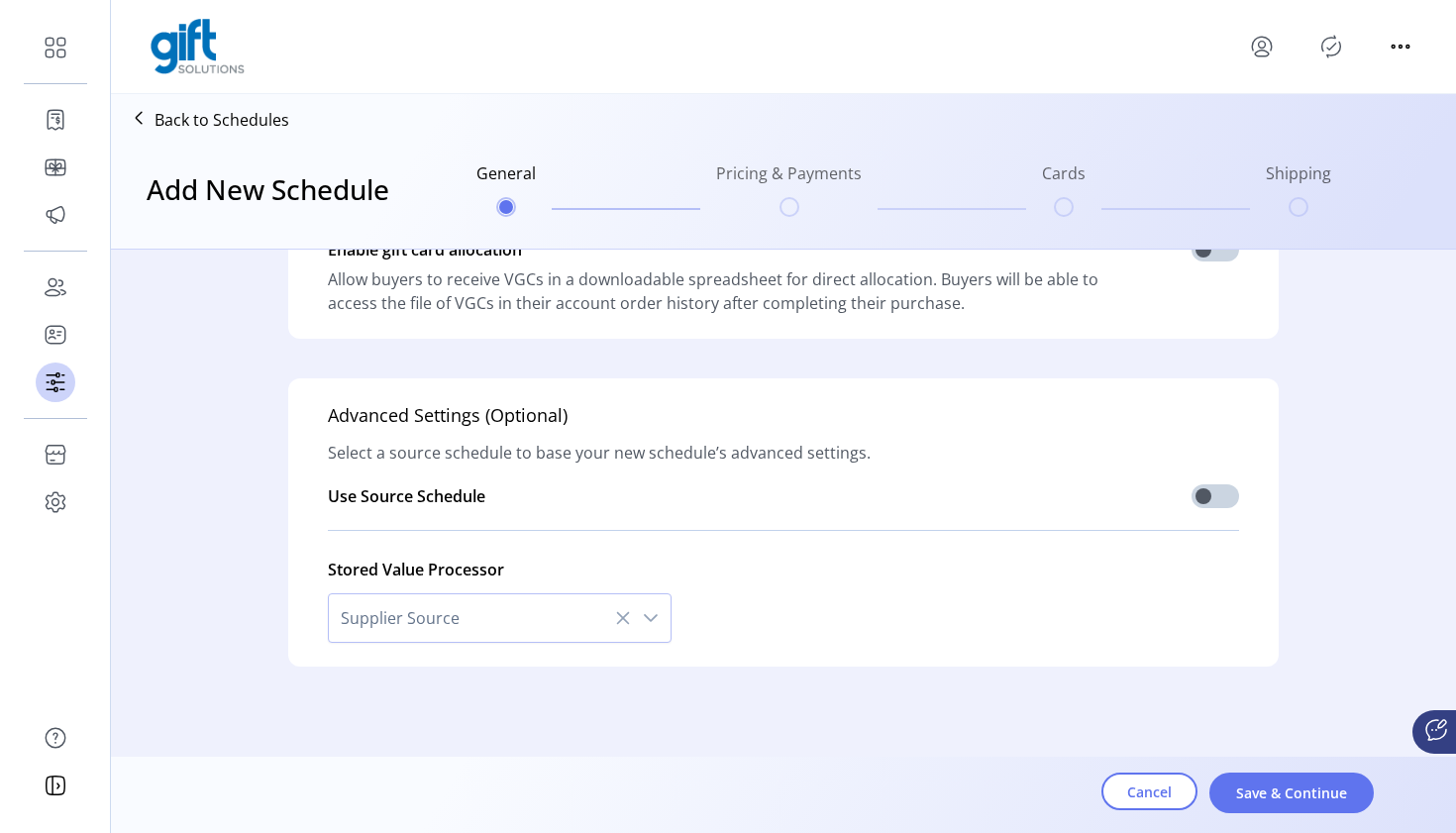 scroll, scrollTop: 579, scrollLeft: 0, axis: vertical 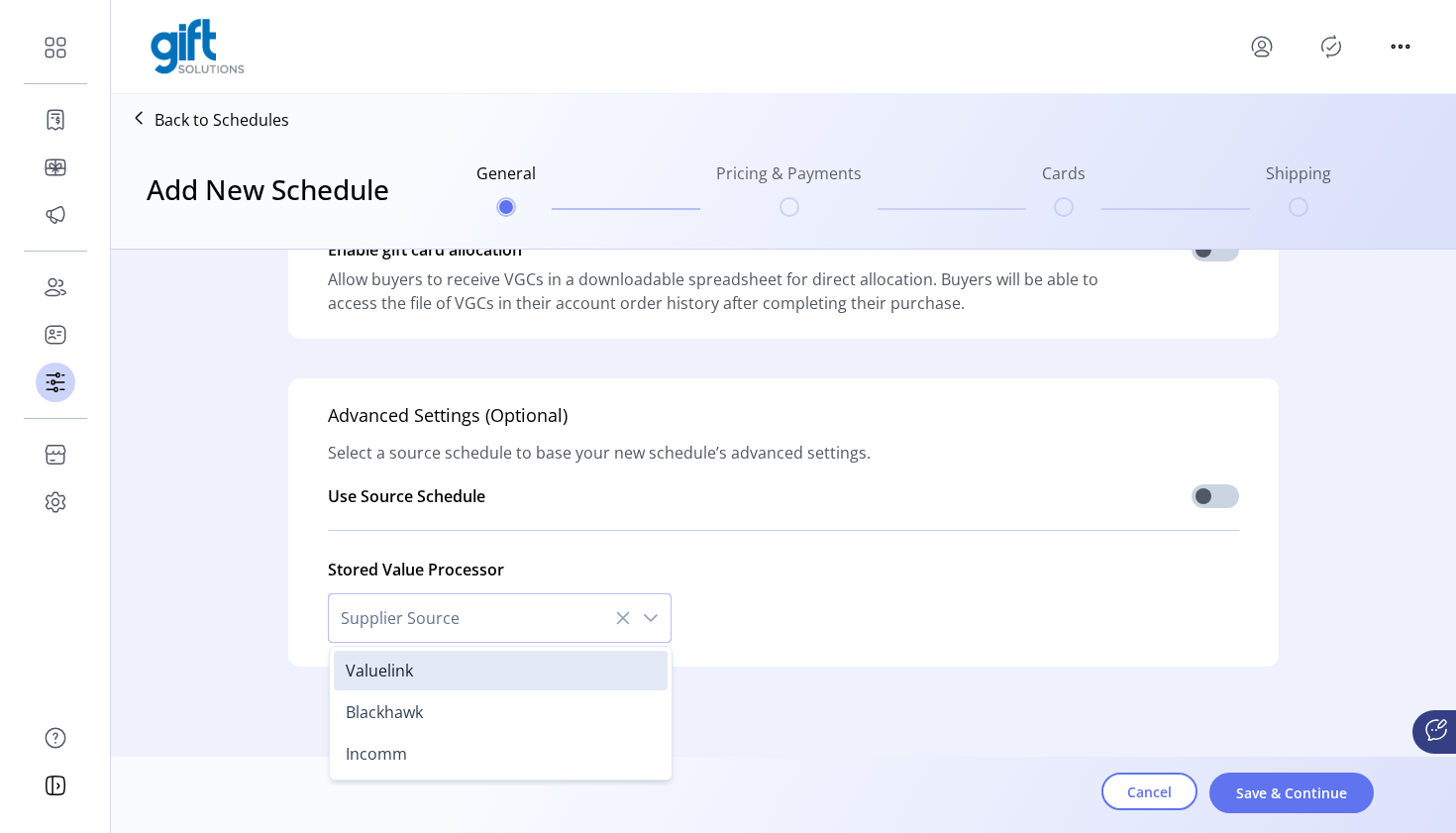click on "Supplier Source" at bounding box center (479, 618) 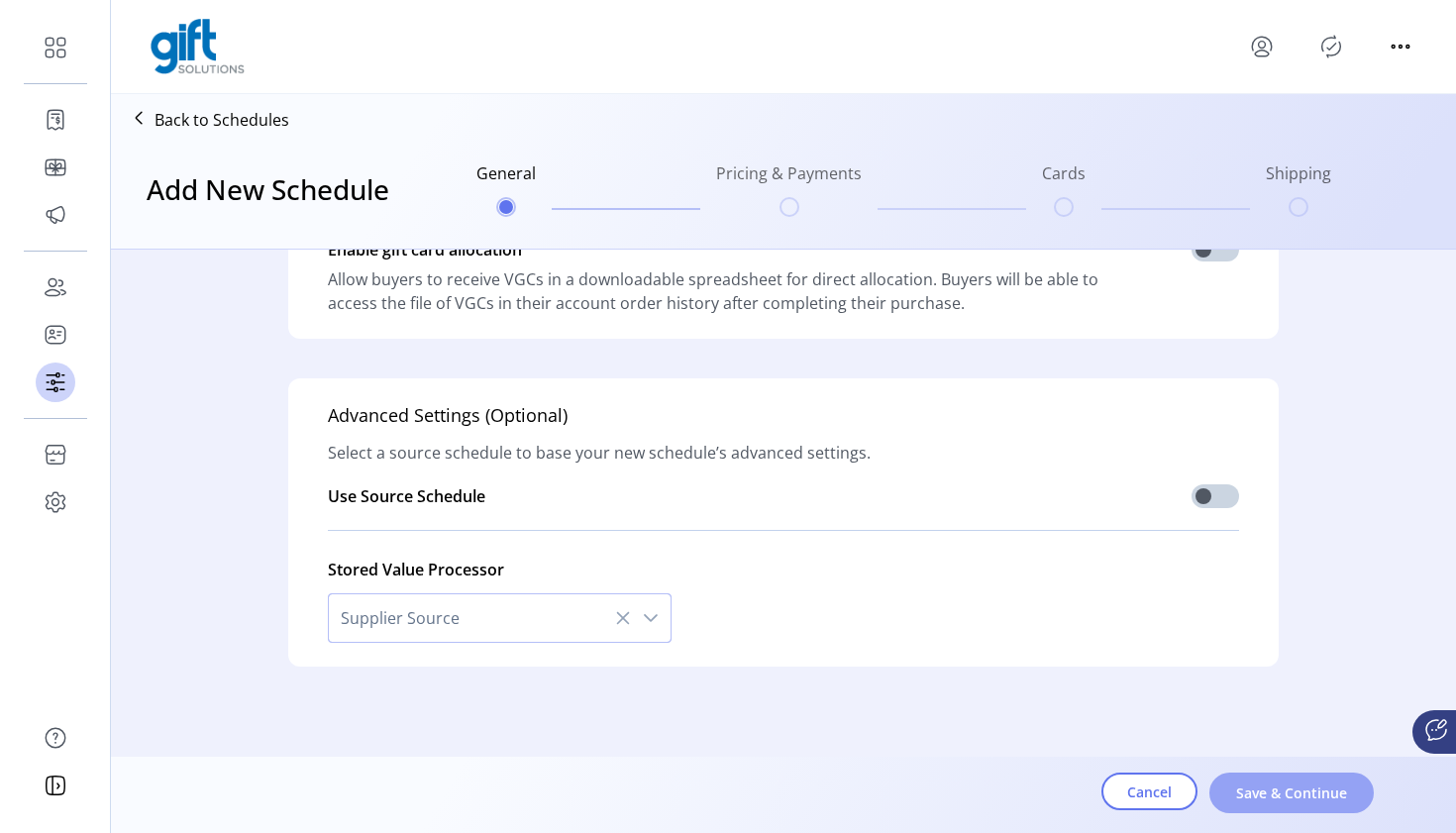 click on "Save & Continue" 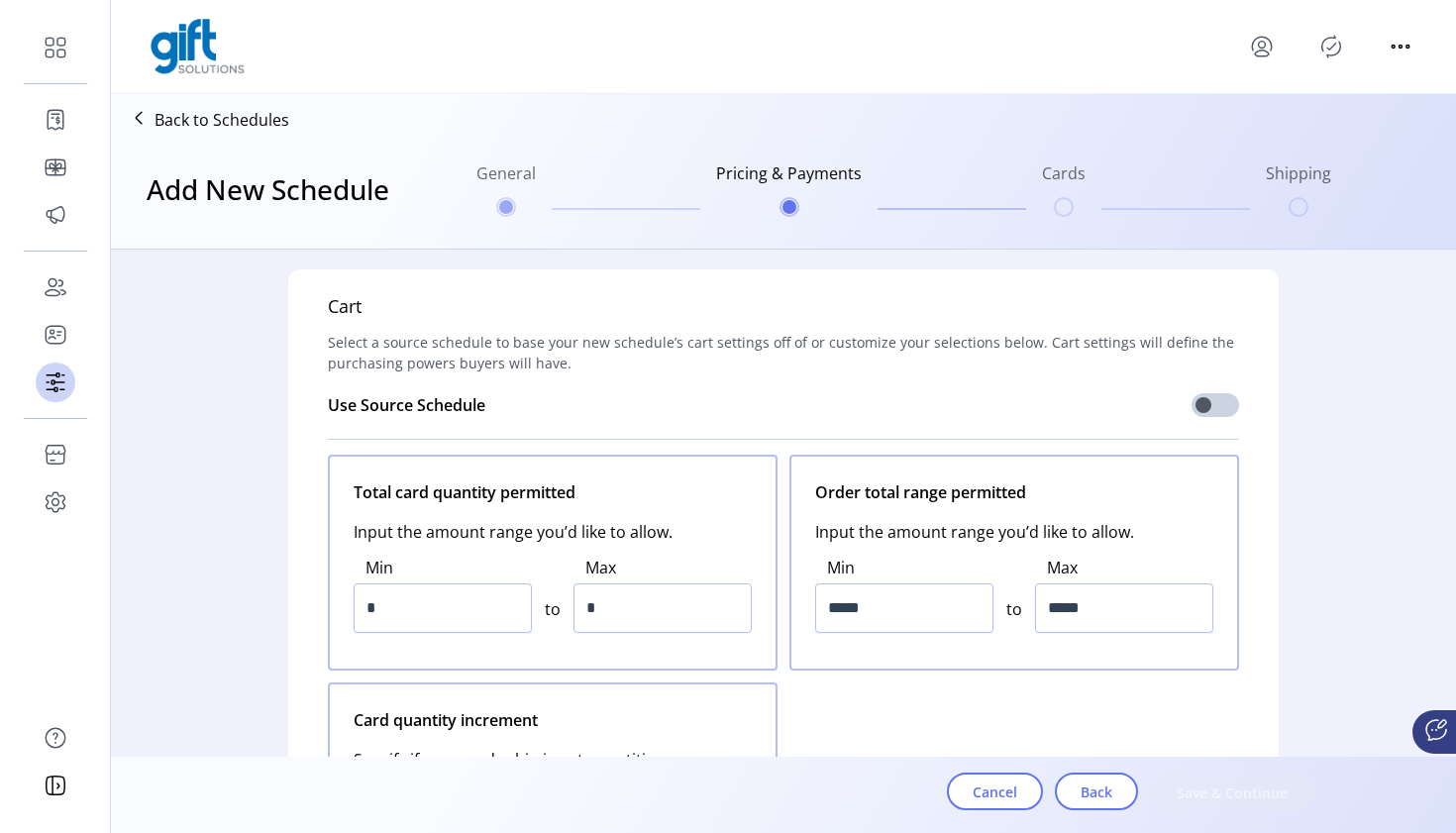 scroll, scrollTop: 0, scrollLeft: 0, axis: both 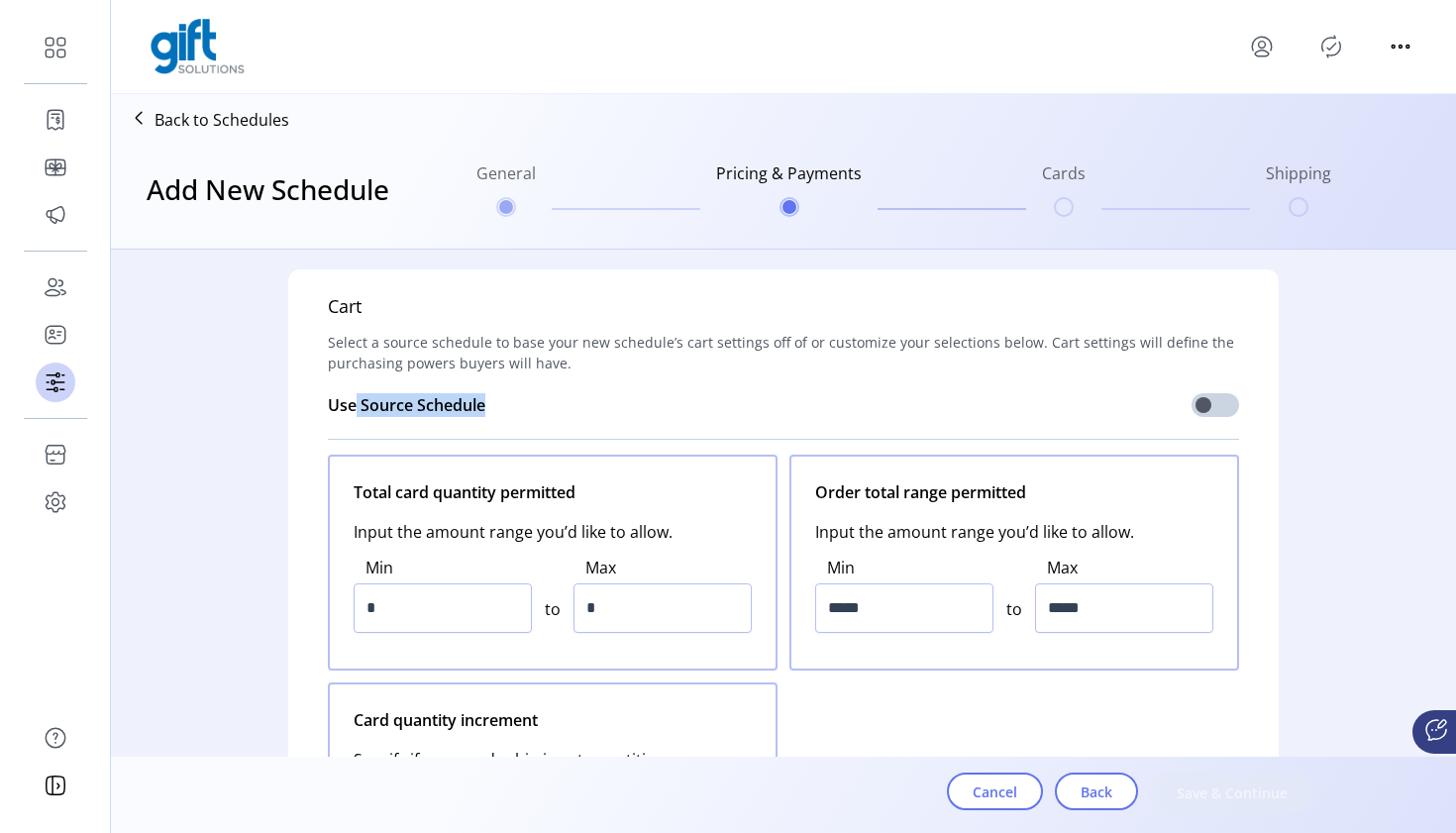 drag, startPoint x: 351, startPoint y: 405, endPoint x: 537, endPoint y: 414, distance: 186.2176 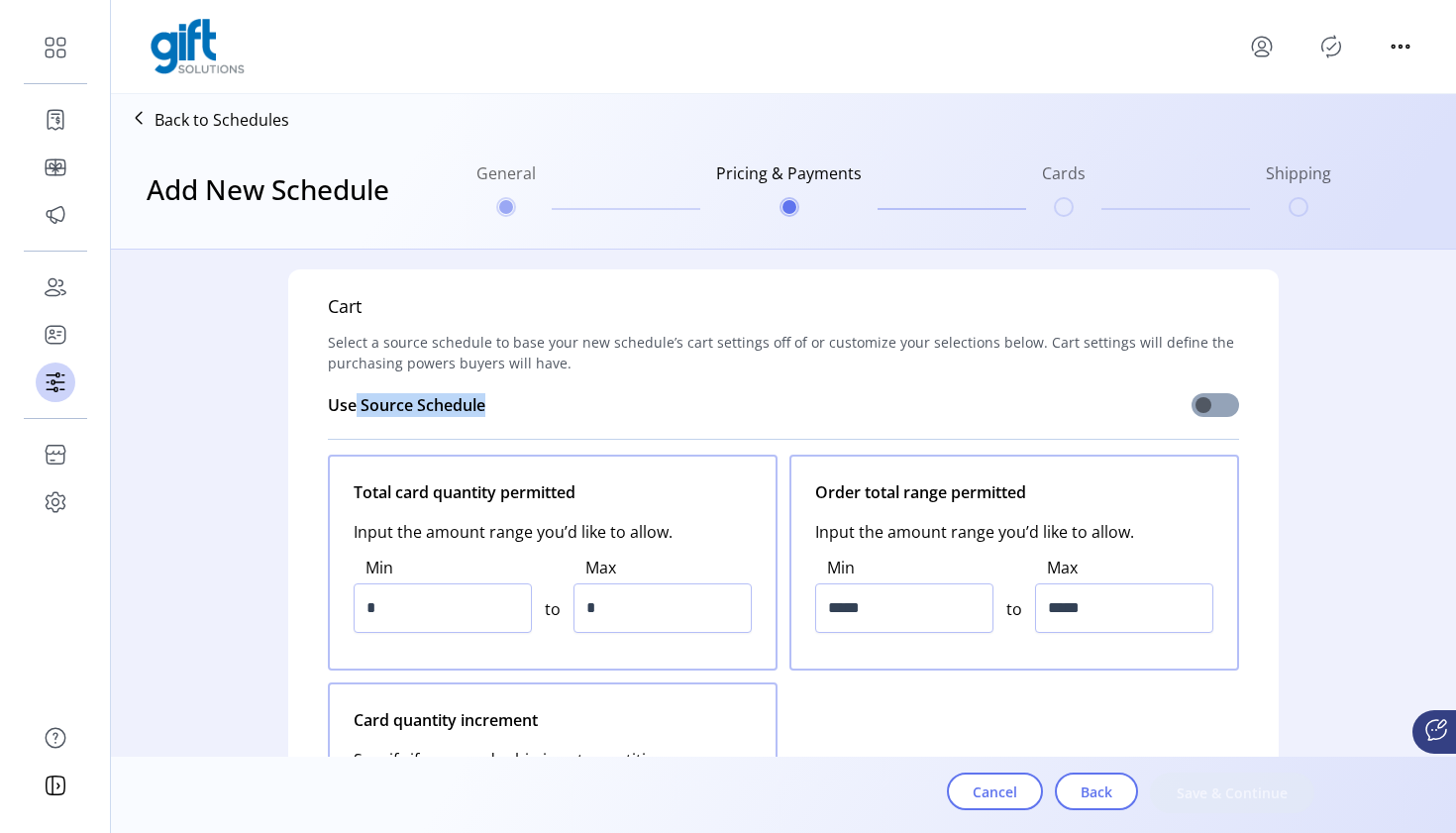 click 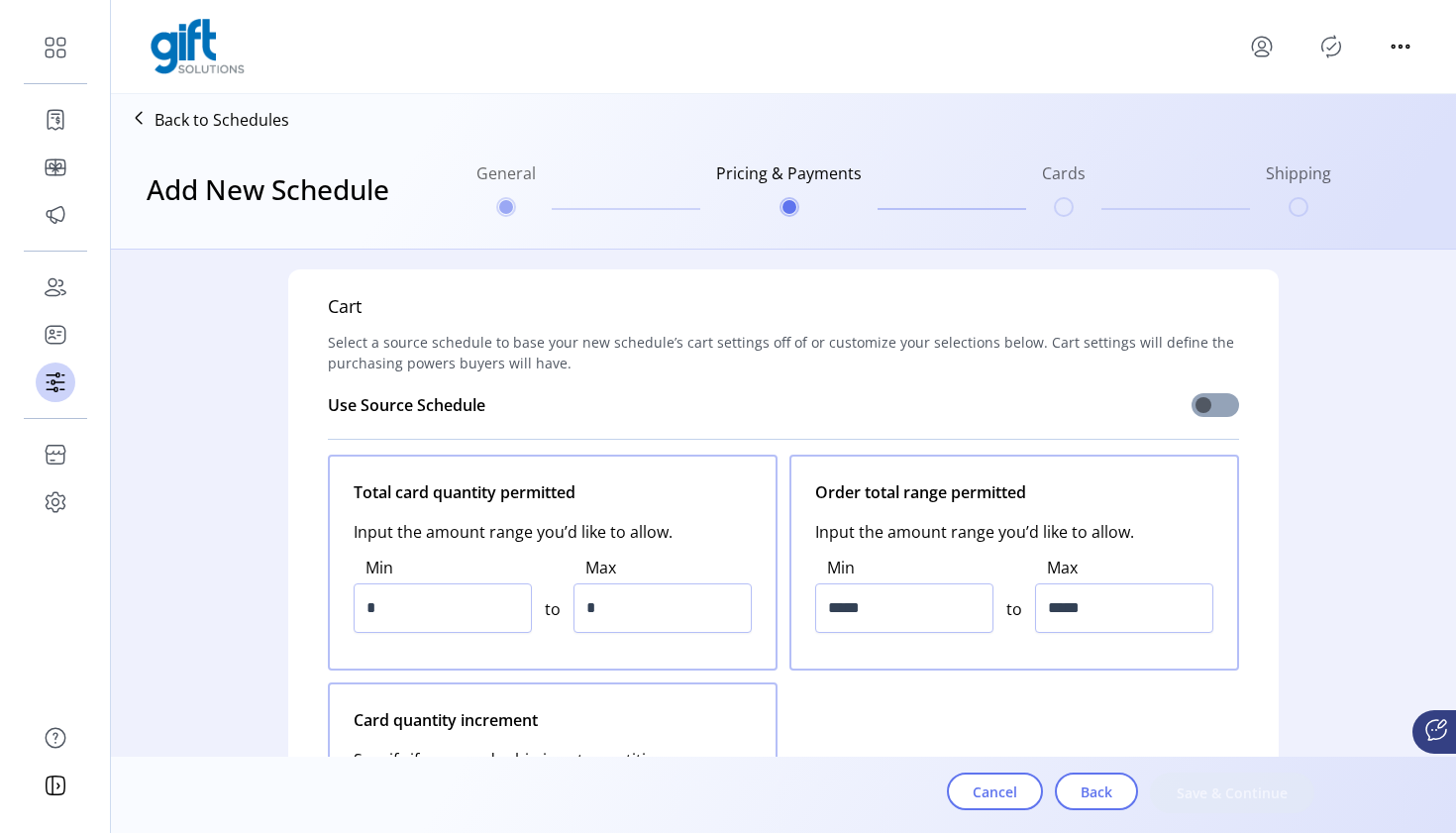 scroll, scrollTop: 14, scrollLeft: 6, axis: both 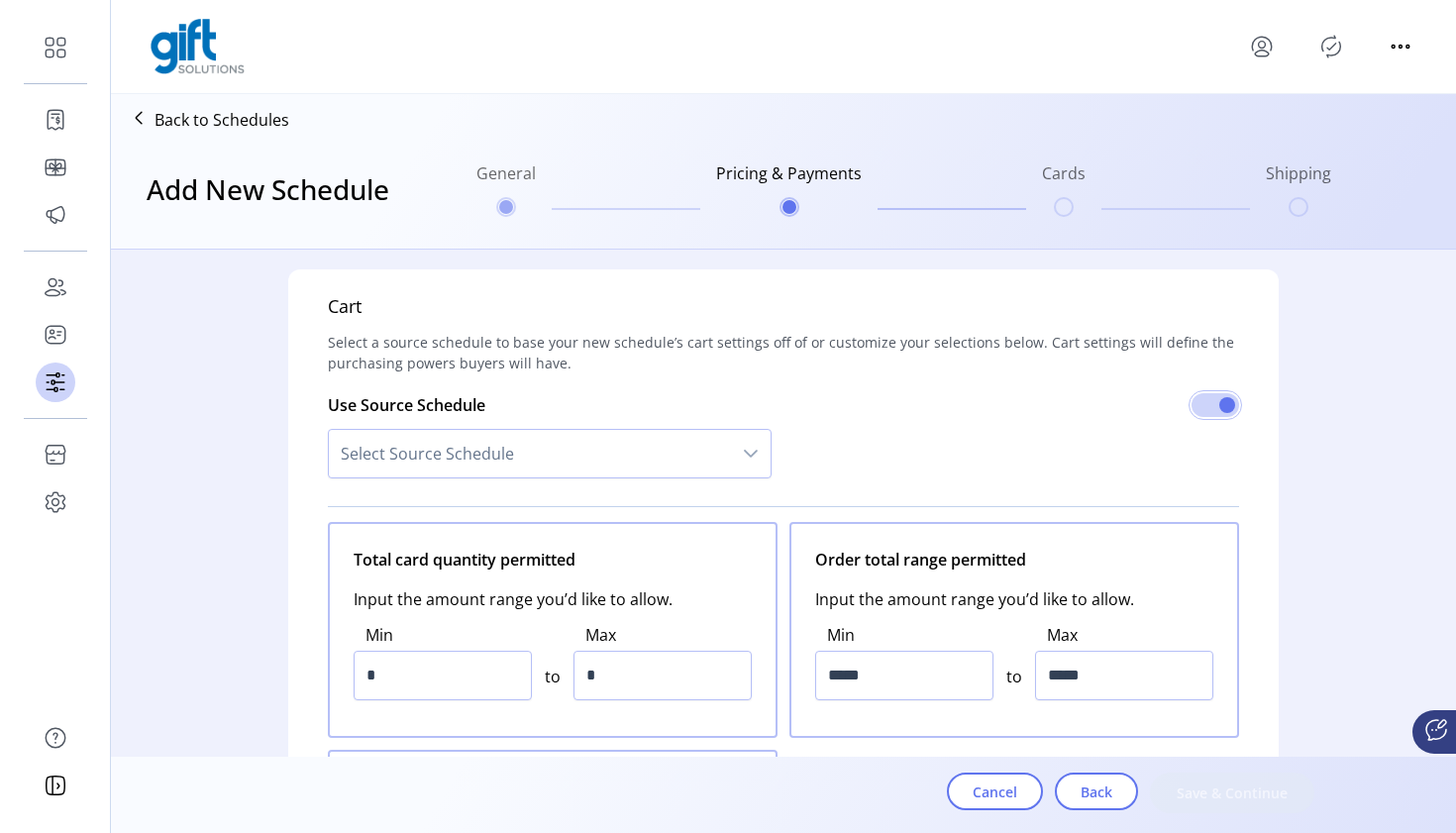 click 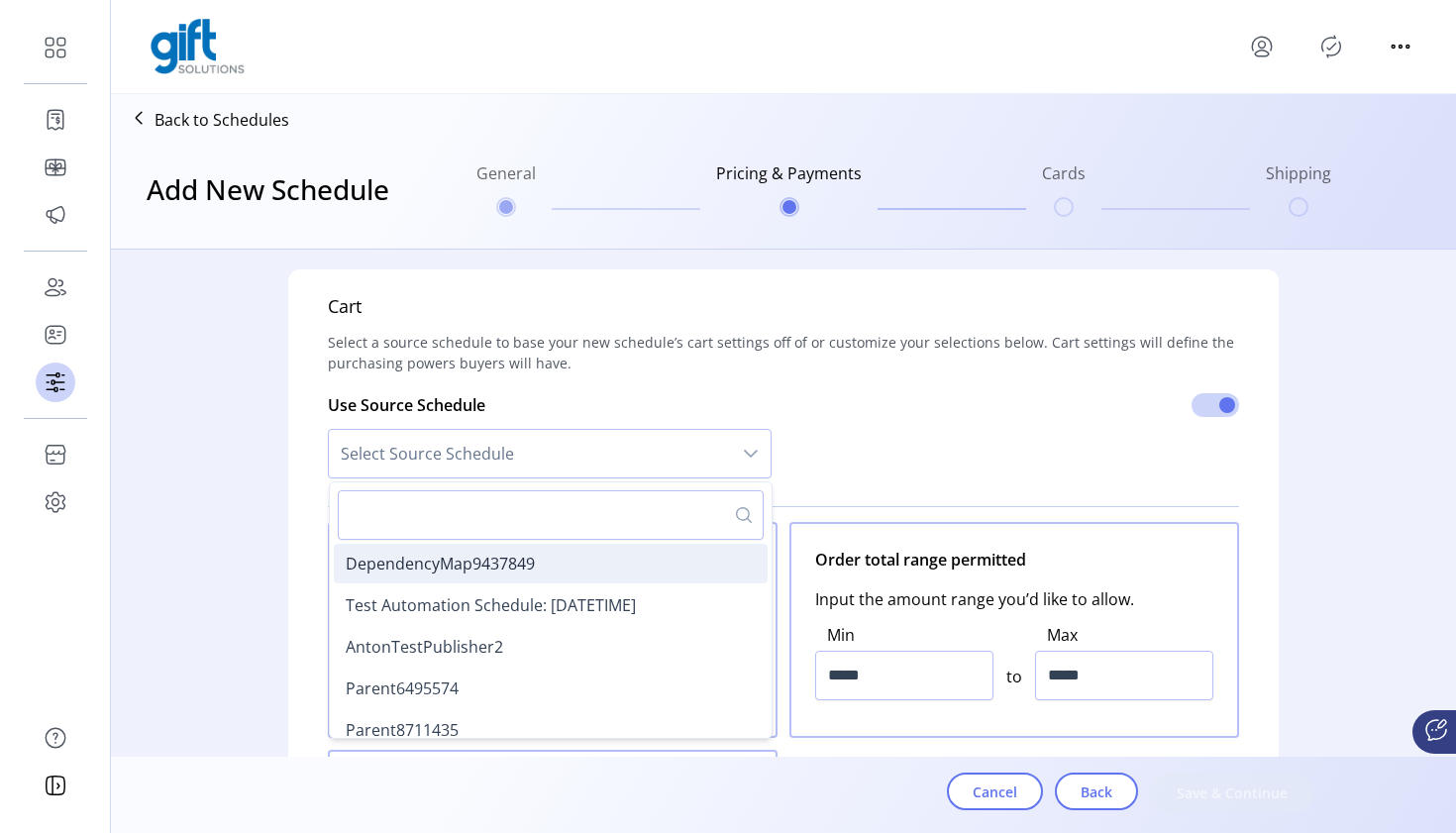 click on "DependencyMap9437849" at bounding box center [440, 564] 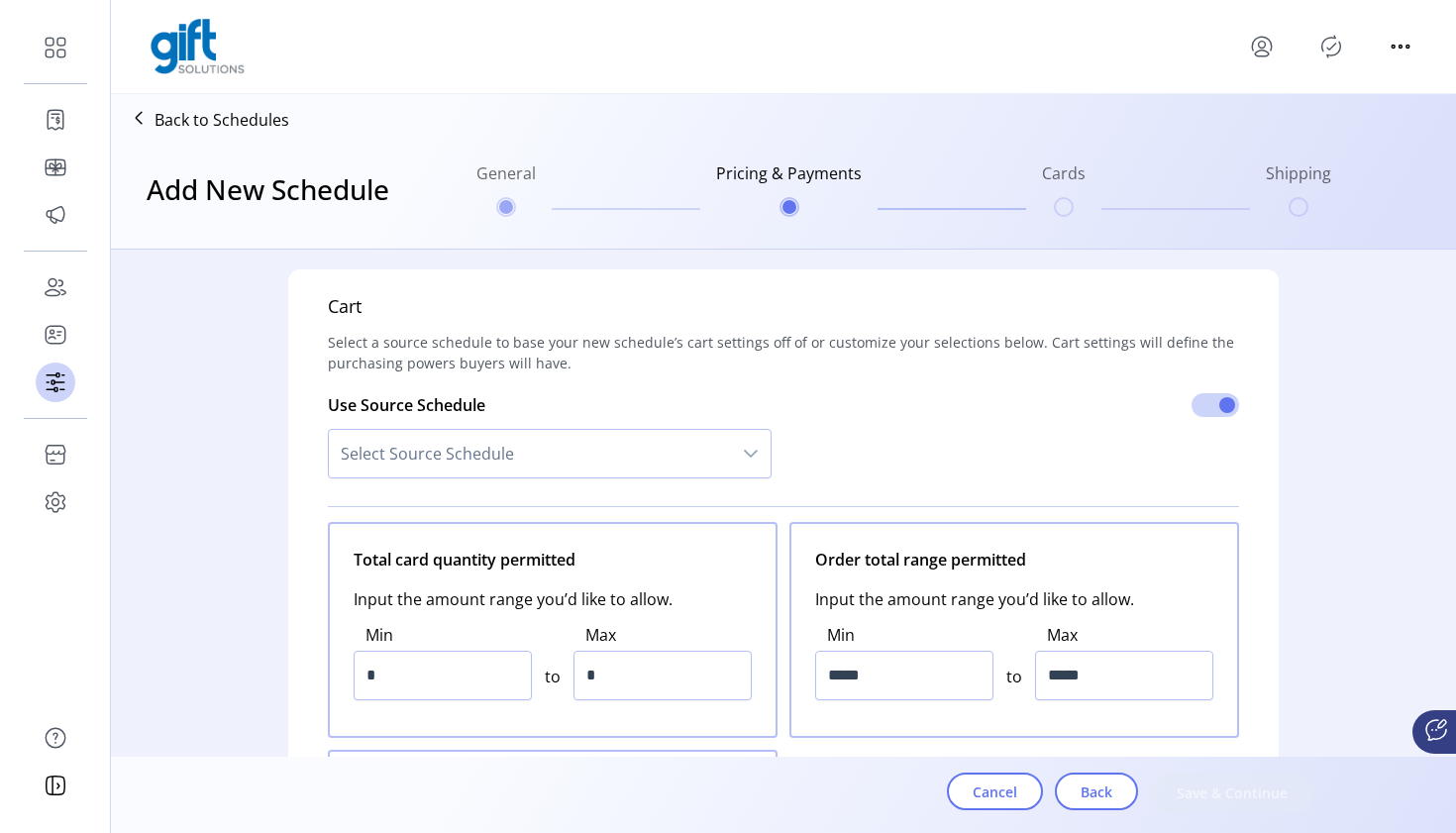 type on "*" 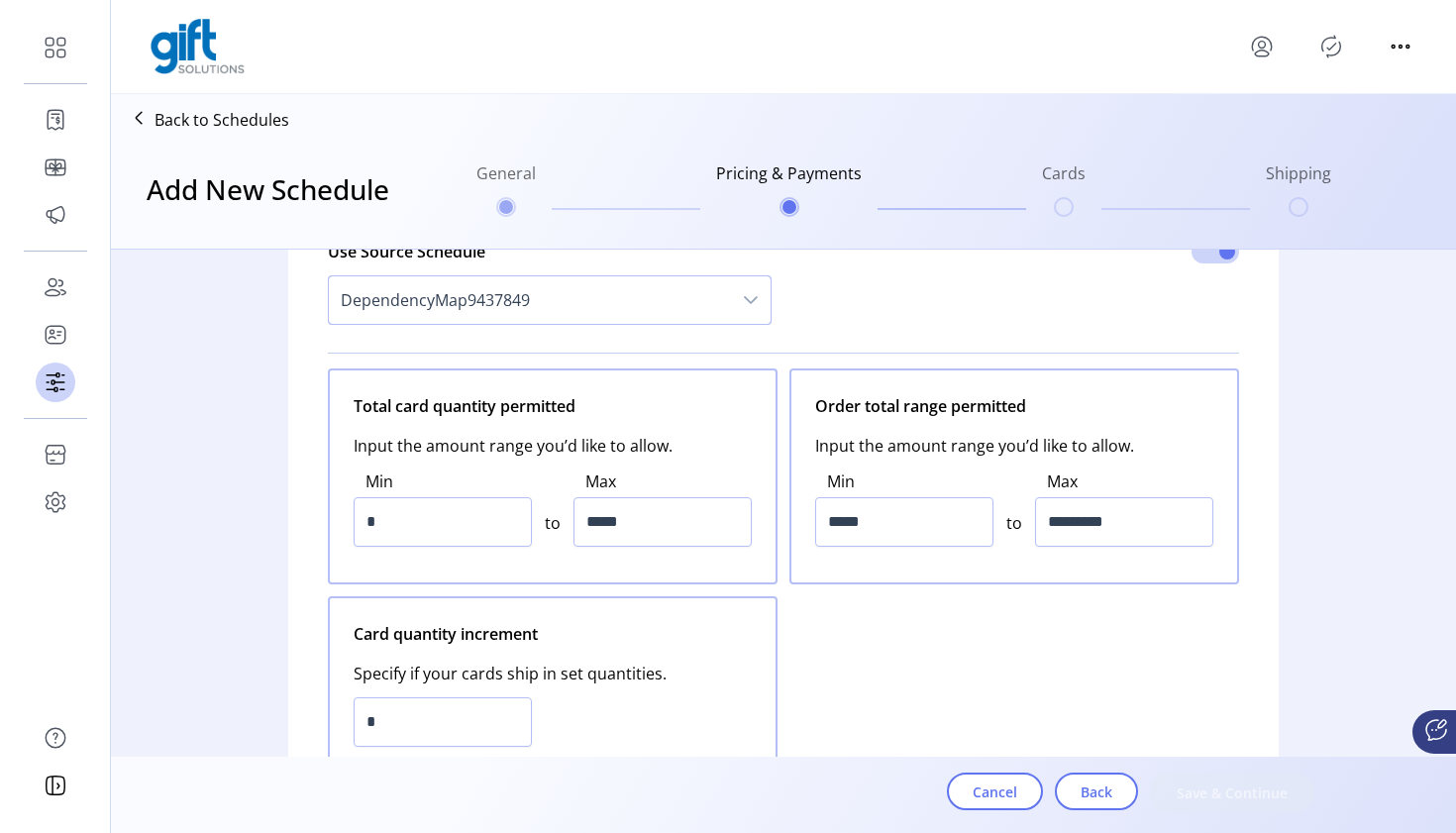 scroll, scrollTop: 121, scrollLeft: 0, axis: vertical 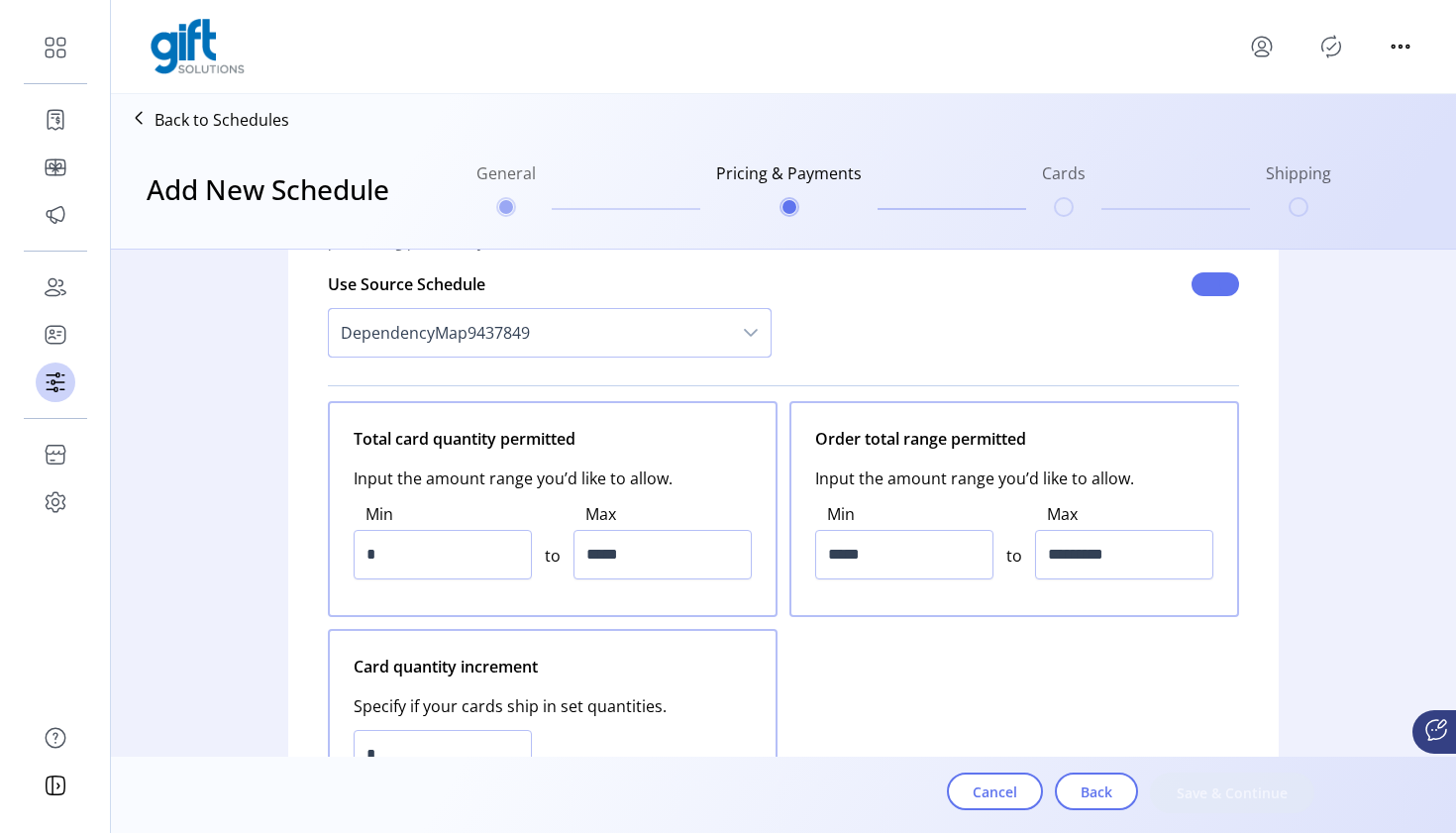 click 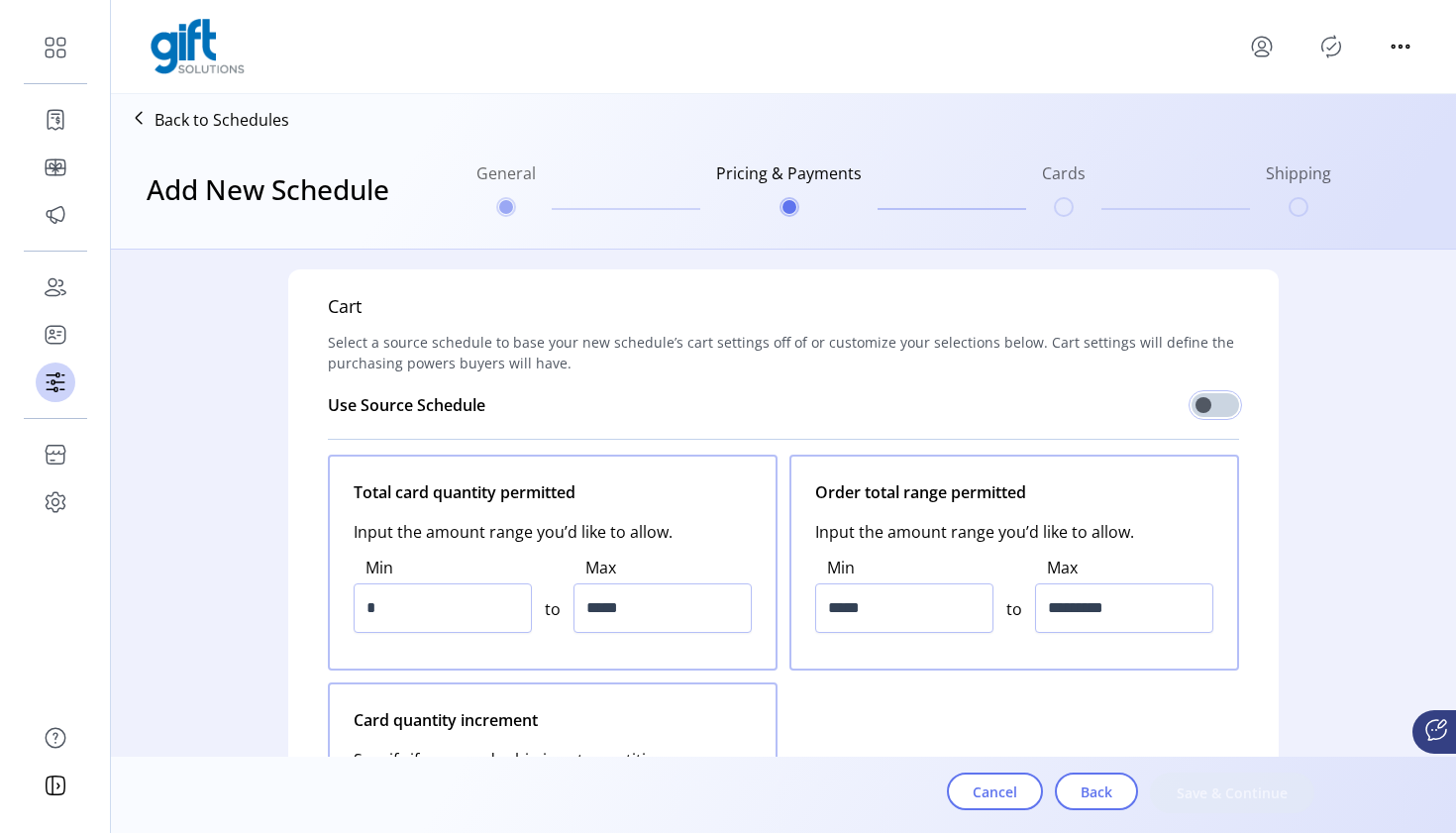 scroll, scrollTop: 0, scrollLeft: 0, axis: both 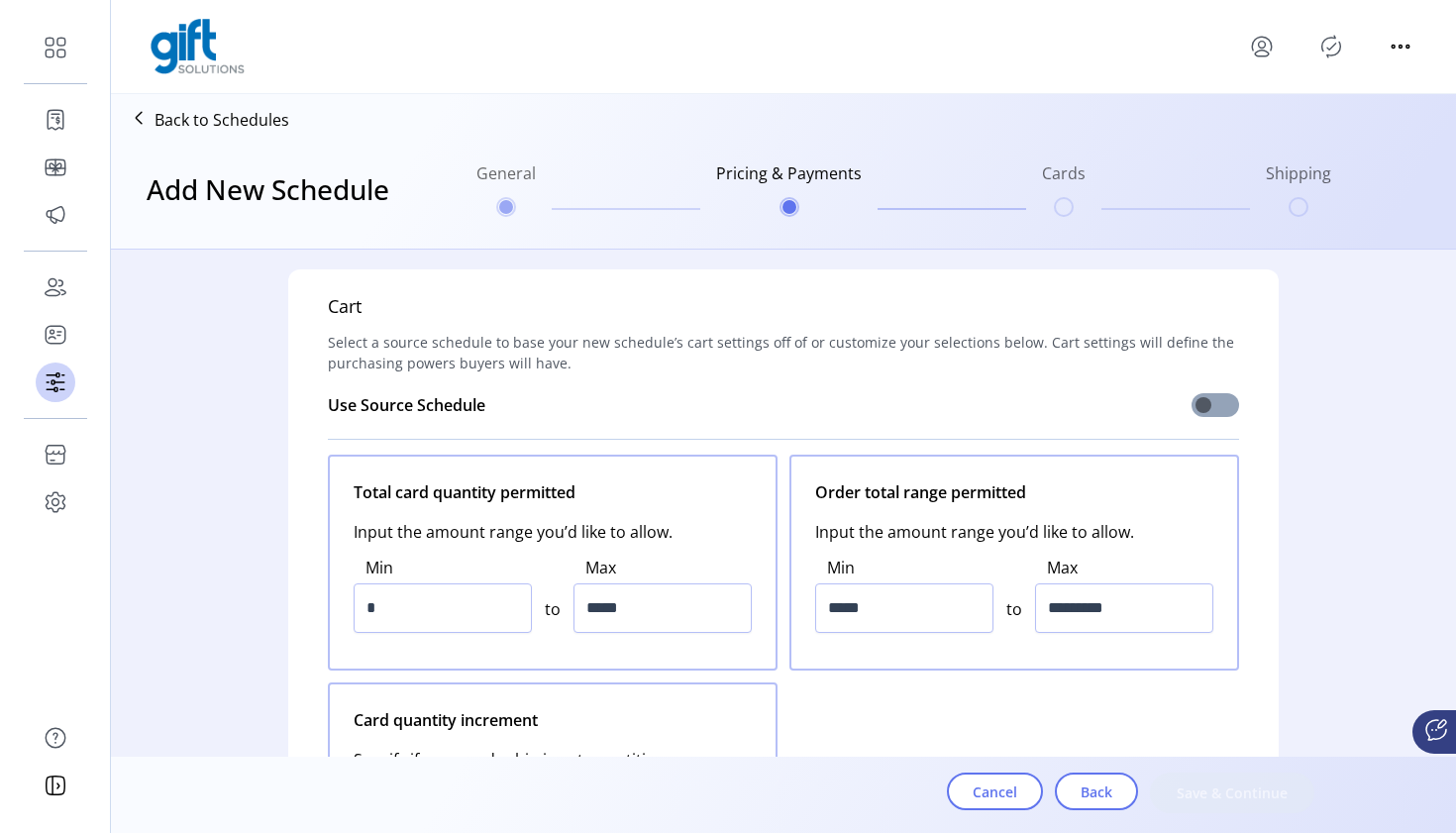 click 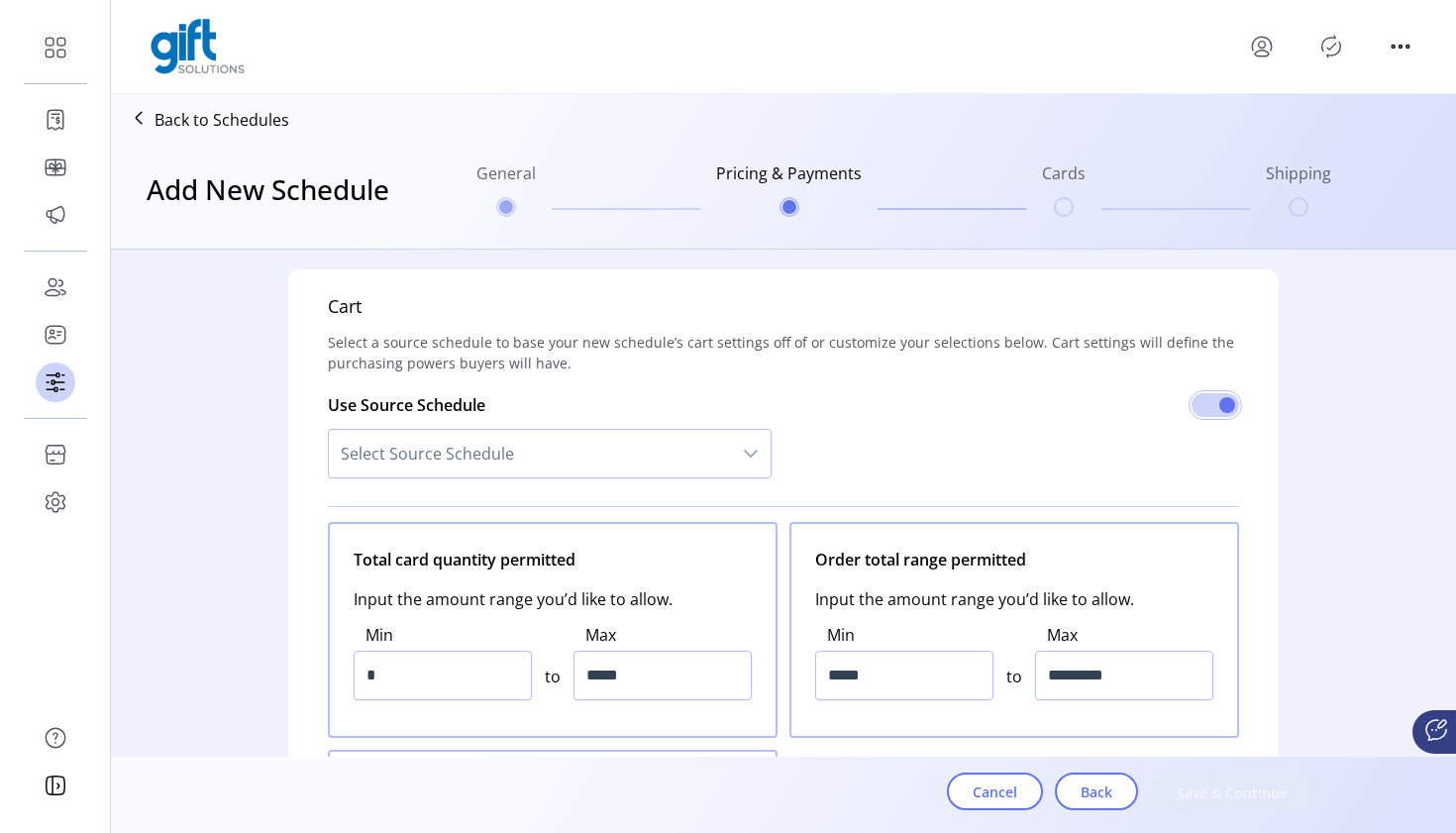 click at bounding box center [751, 454] 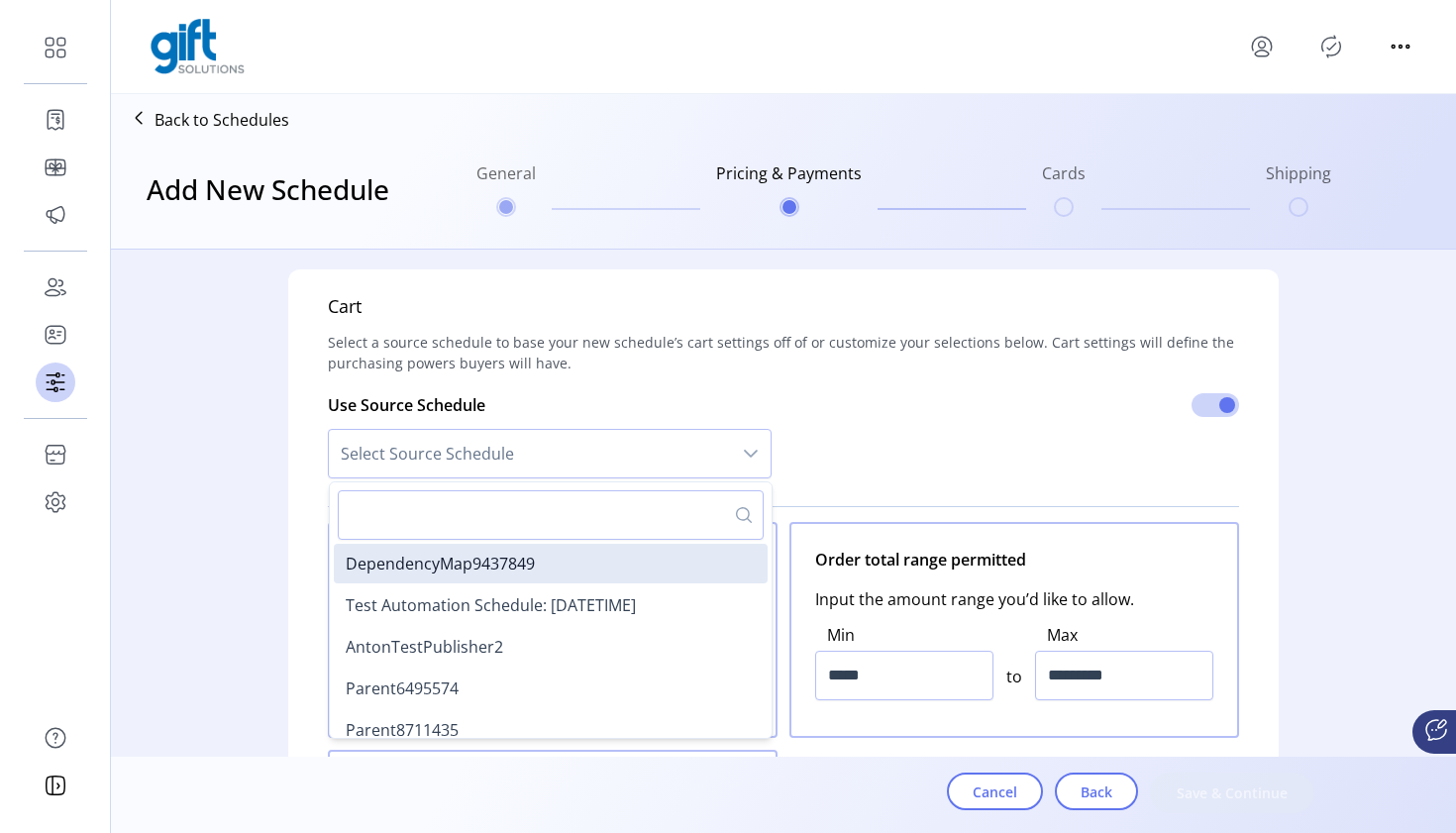 click at bounding box center [551, 515] 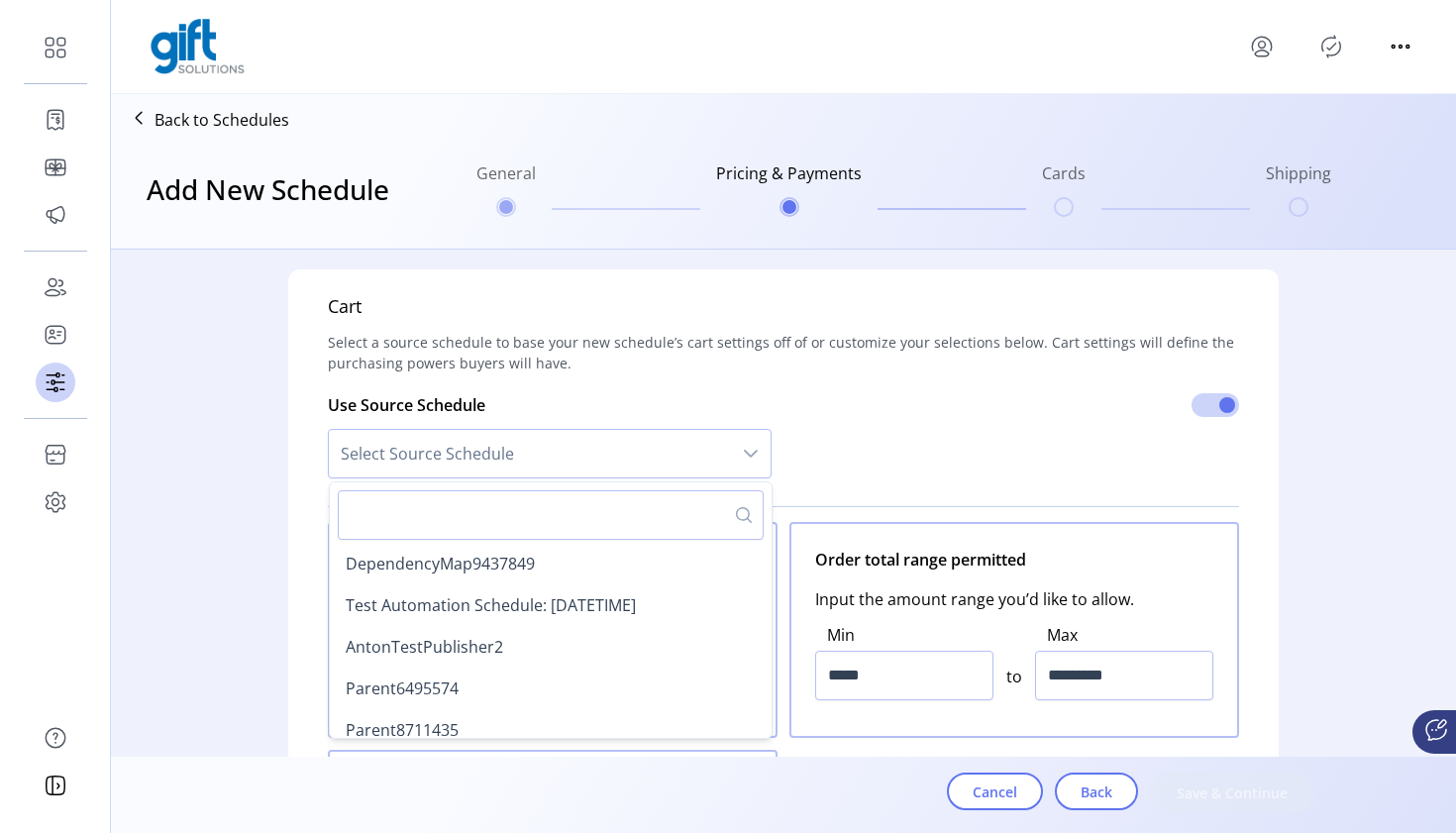 click on "Use Source Schedule Select Source Schedule DependencyMap[NUMBER] Test Automation Schedule: [DATETIME] AntonTestPublisher[NUMBER] Parent[NUMBER] Parent[NUMBER] Parent[NUMBER] Anton Publisher test 3 Parent[NUMBER] DependencyMap[NUMBER] samscheduletest1 DependencyMap[NUMBER] Child[NUMBER] schedule_consumer Test Automation Schedule: [DATETIME] Test Automation Schedule: [DATETIME] TestSche_[NUMBER] Parent[NUMBER] Test Automation Schedule: [DATETIME] Parent[NUMBER] Parent[NUMBER] DependencyMap[NUMBER] Child[NUMBER] [NUMBER]e[NUMBER] ScheduleWithProvider:[NUMBER] ScheduleWithProvider:[NUMBER] ScheduleC[NUMBER] Parent[NUMBER] Parent[NUMBER] Parent[NUMBER] Parent[NUMBER] Parent[NUMBER] Test Automation Schedule: [DATETIME] TestSche_[NUMBER] Test Automation Schedule: [DATETIME] Parent[NUMBER] DependencyMap[NUMBER] Test Automation Schedule: [DATETIME] Parent[NUMBER] CelebrateBrandsDefaultSchedule Gerg DependencyMap[NUMBER] DependencyMap[NUMBER] ScheduleWithProvider:[NUMBER] Parent[NUMBER] TestSche_[NUMBER] Parent[NUMBER] ScheduleB[NUMBER]" 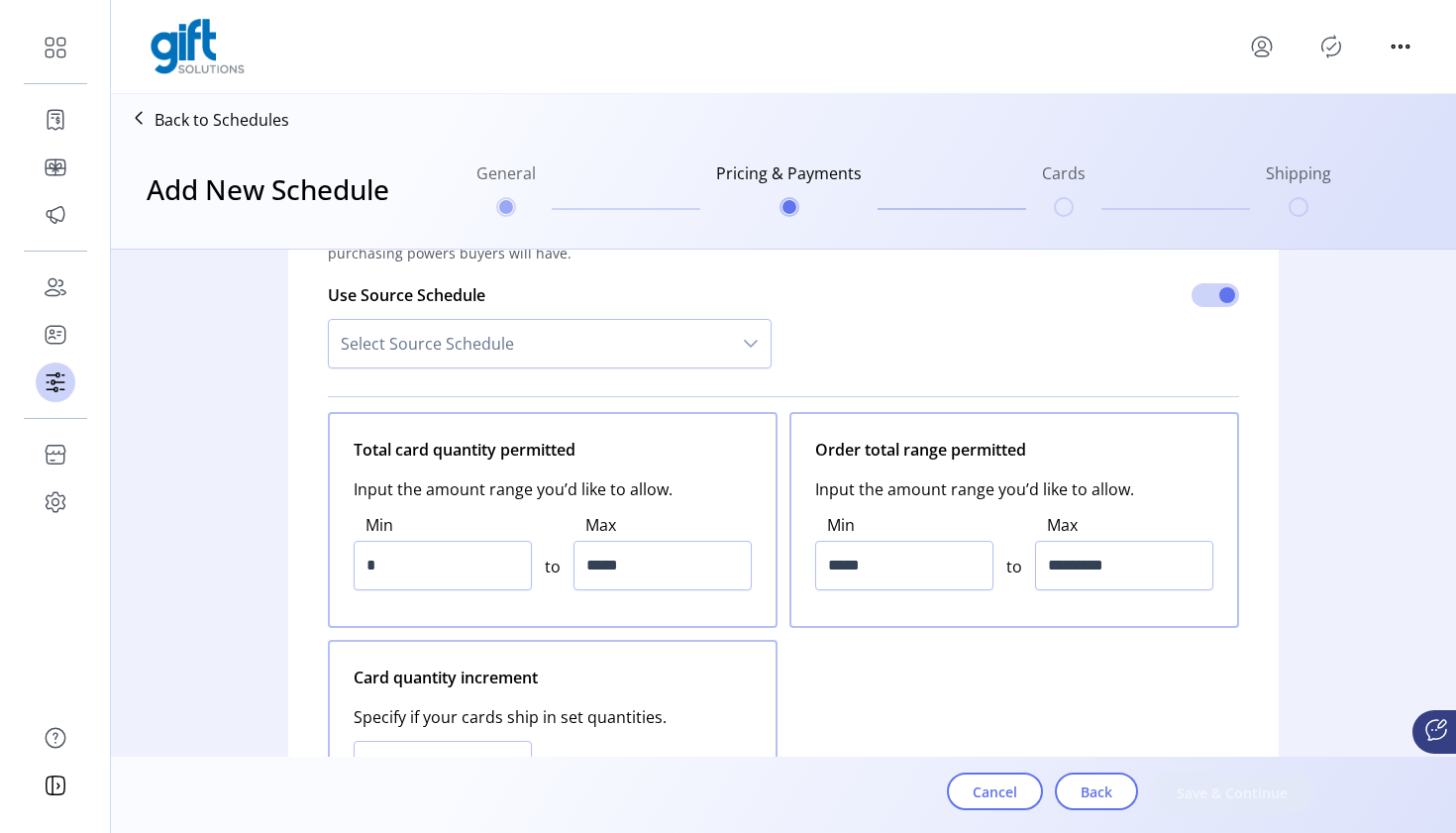 scroll, scrollTop: 87, scrollLeft: 0, axis: vertical 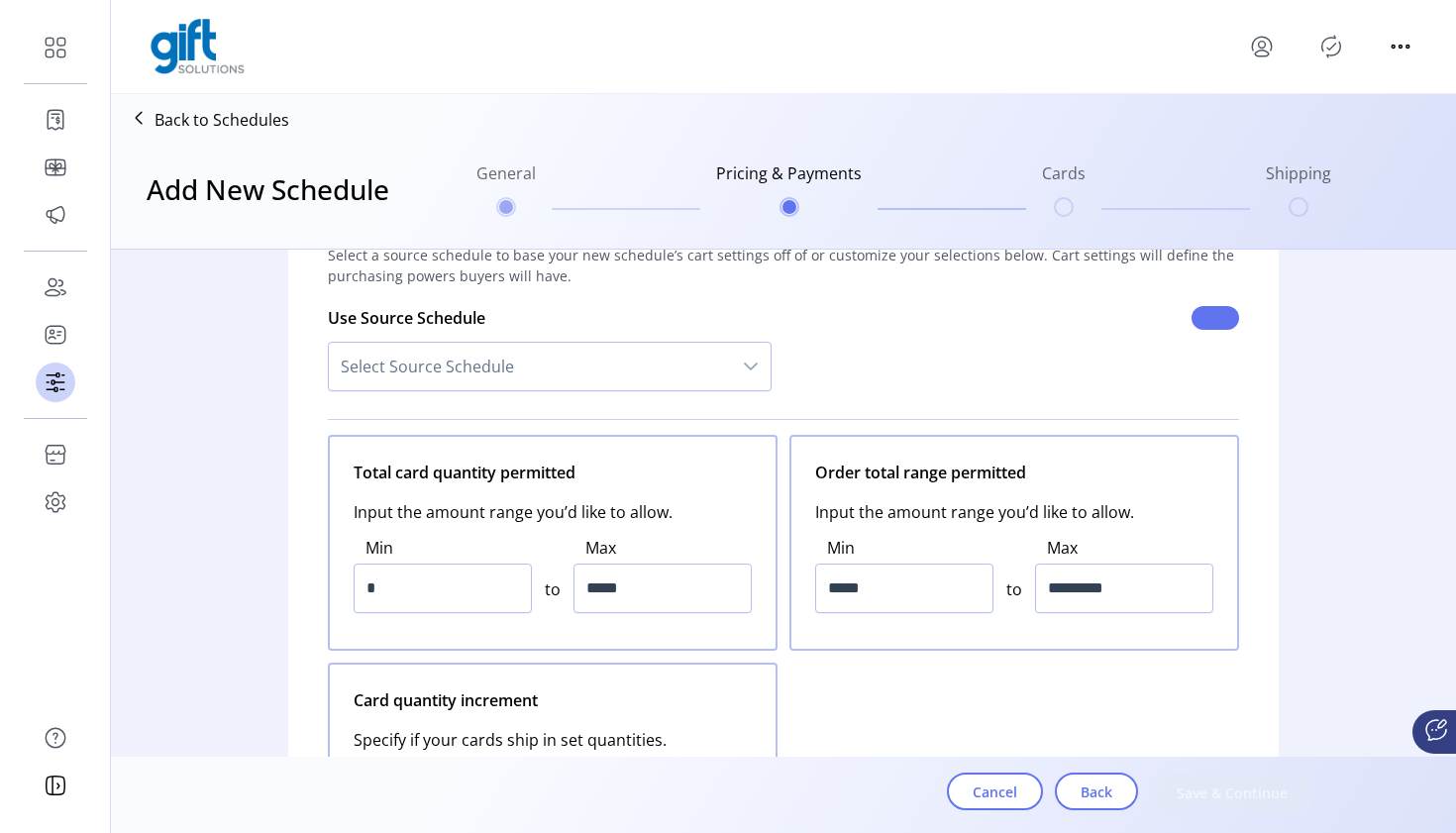 click 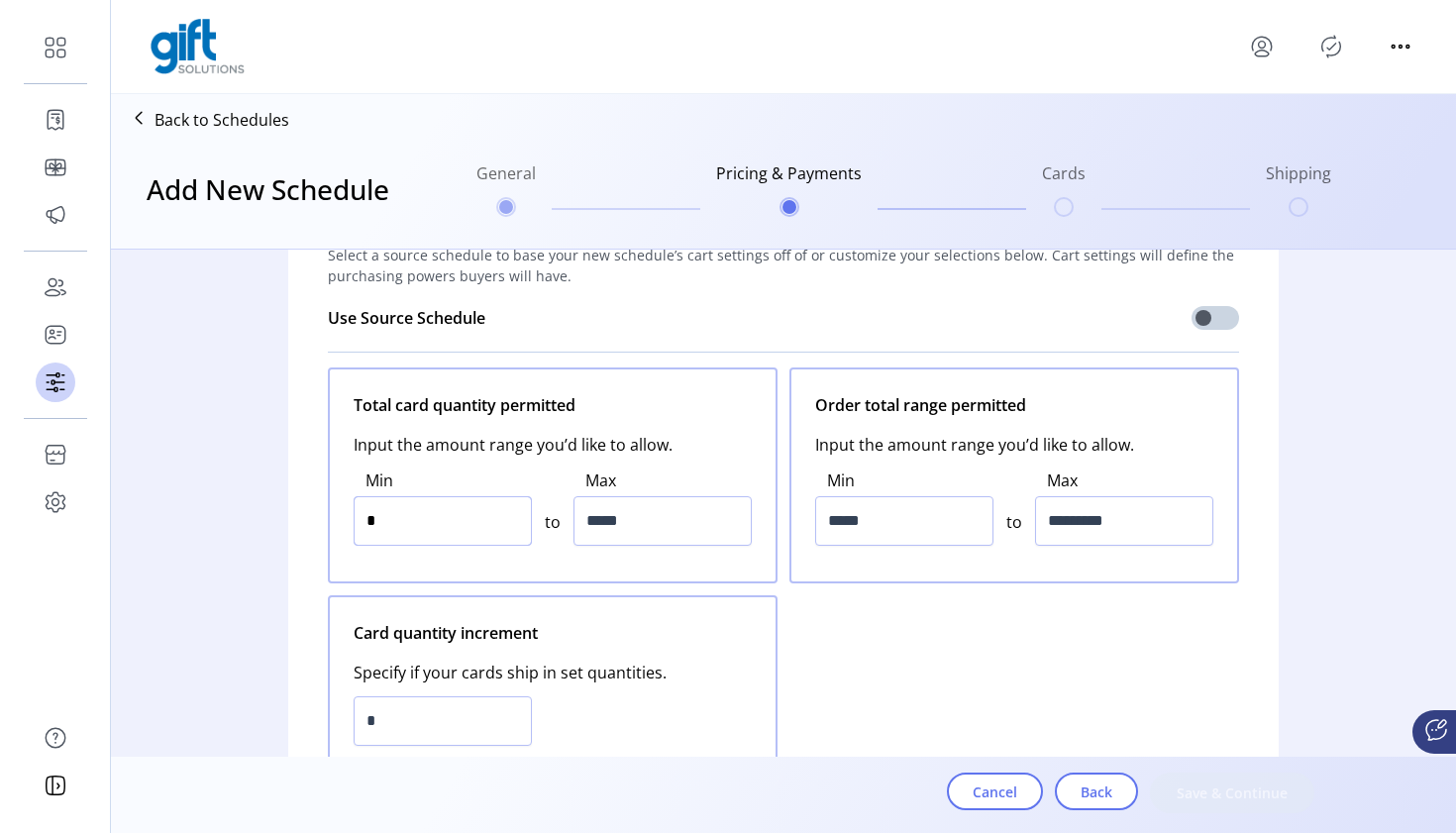 drag, startPoint x: 460, startPoint y: 525, endPoint x: 305, endPoint y: 526, distance: 155.0032 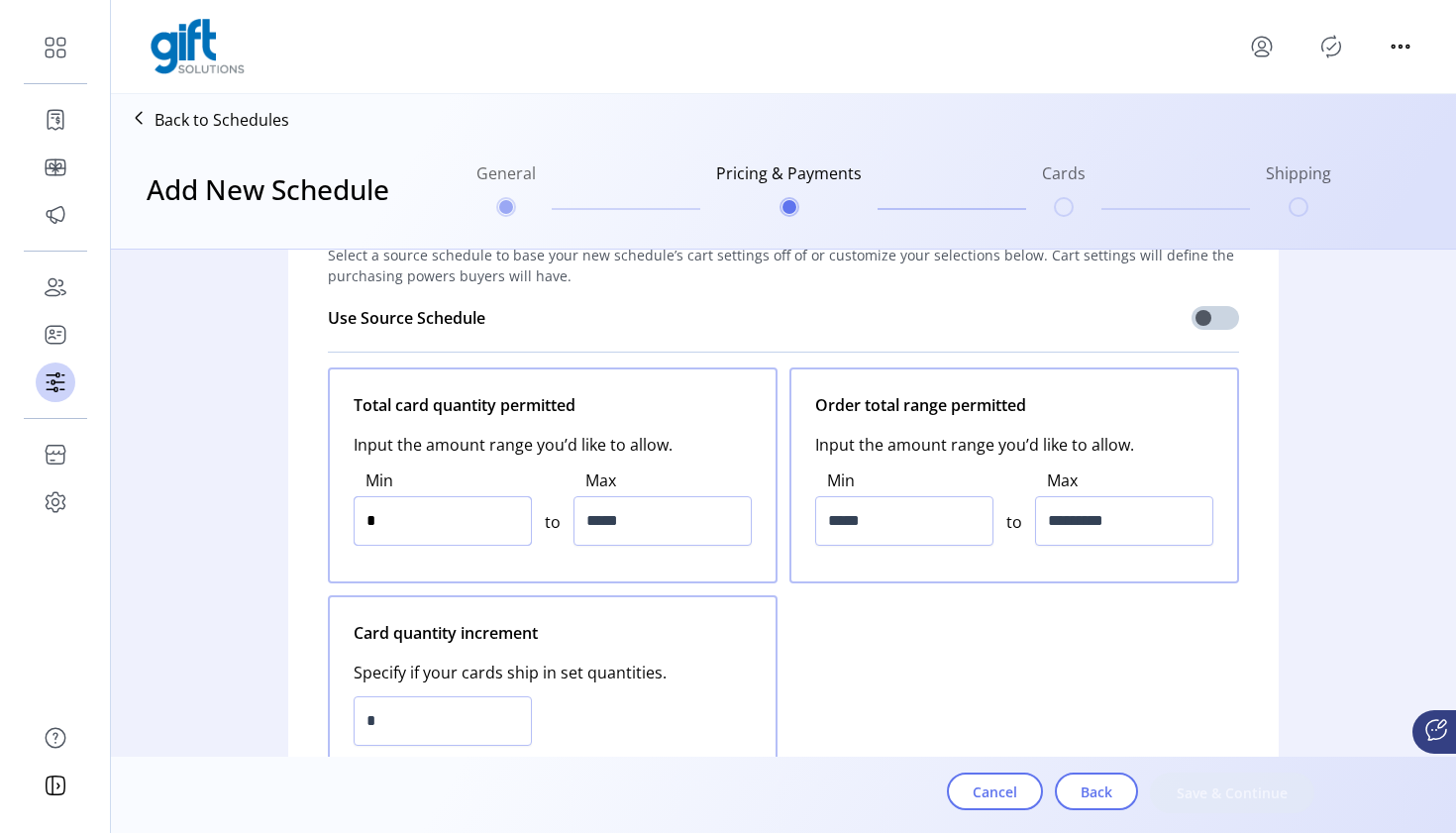 click on "Cart Select a source schedule to base your new schedule’s cart settings off of or customize your selections below. Cart settings will define the purchasing powers buyers will have. Use Source Schedule Total card quantity permitted  Input the amount range you’d like to allow.   Min  * to  Max  ***** Order total range permitted  Input the amount range you’d like to allow.   Min  ***** to  Max  ********* Card quantity increment  Specify if your cards ship in set quantities.  *" 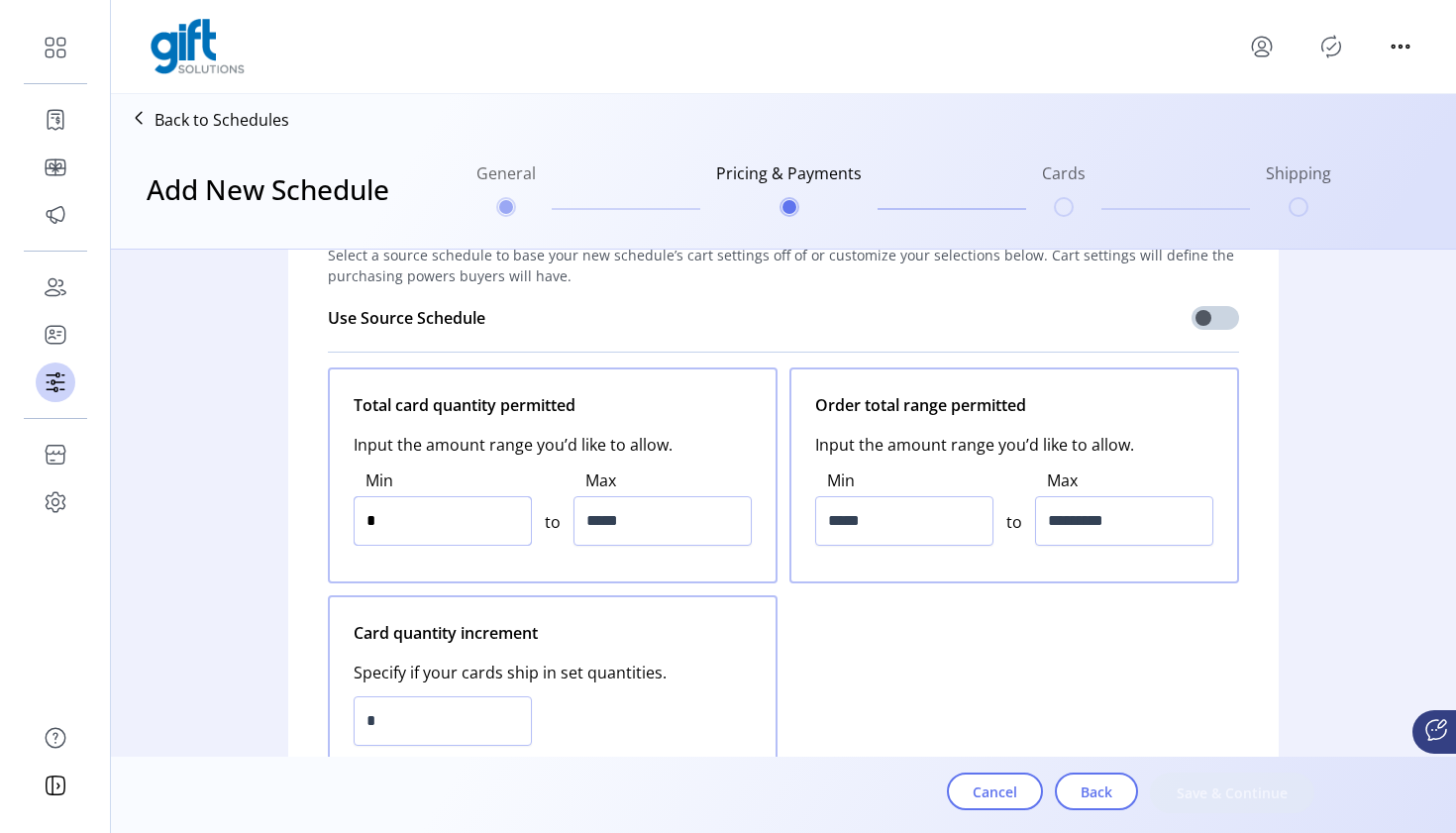type on "*" 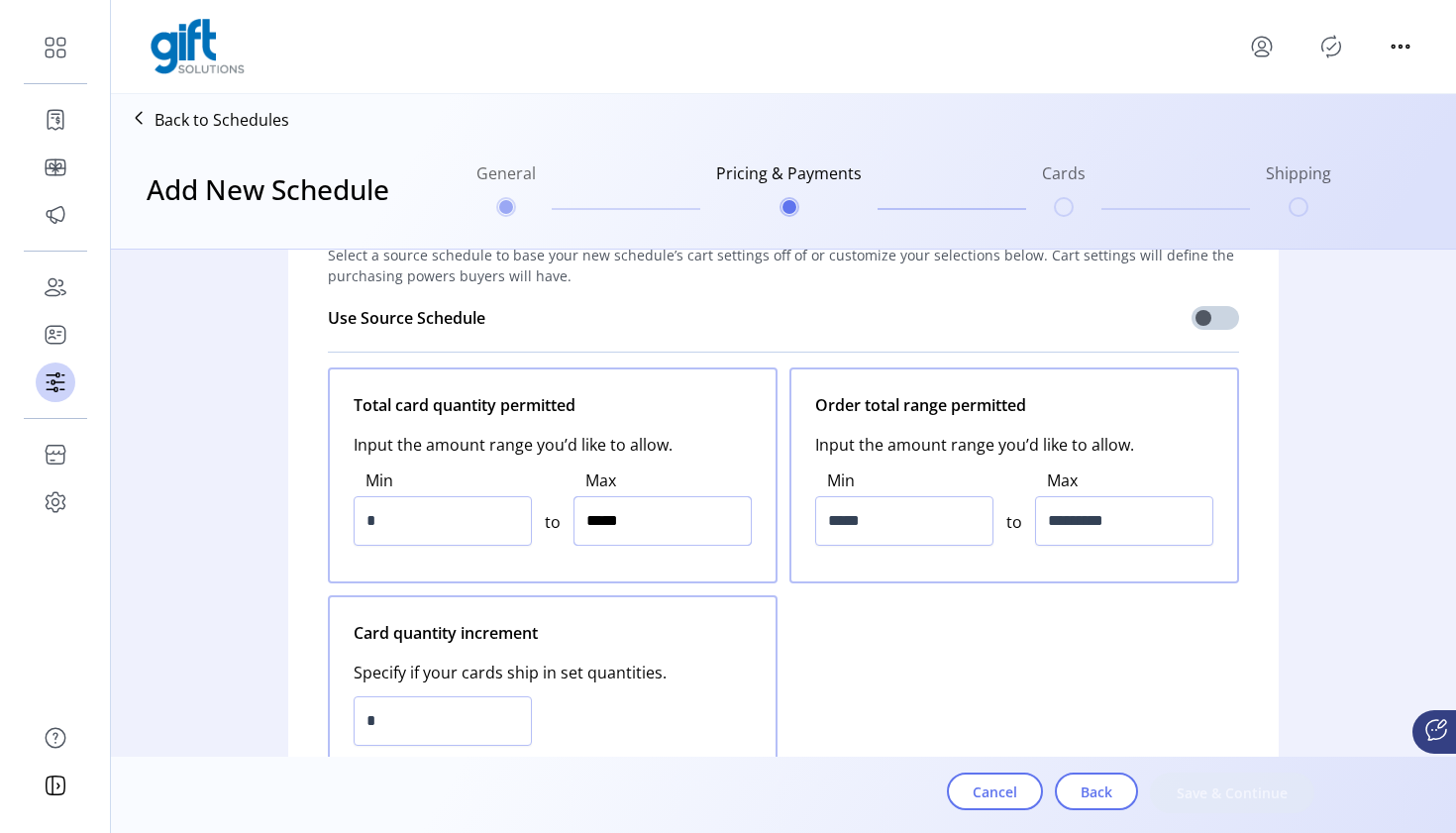 drag, startPoint x: 626, startPoint y: 517, endPoint x: 548, endPoint y: 517, distance: 78 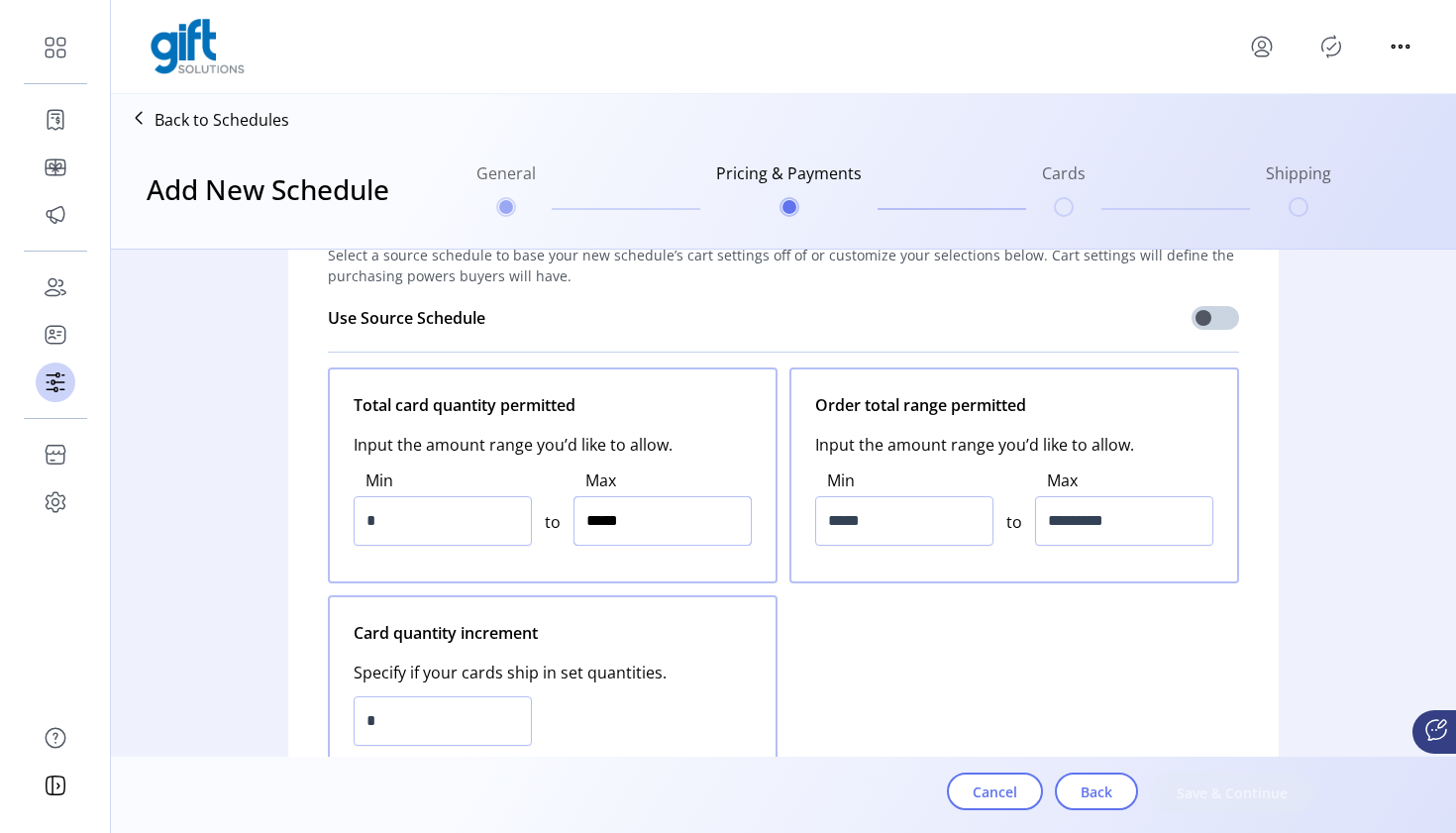 click on "Min  * to  Max  *****" 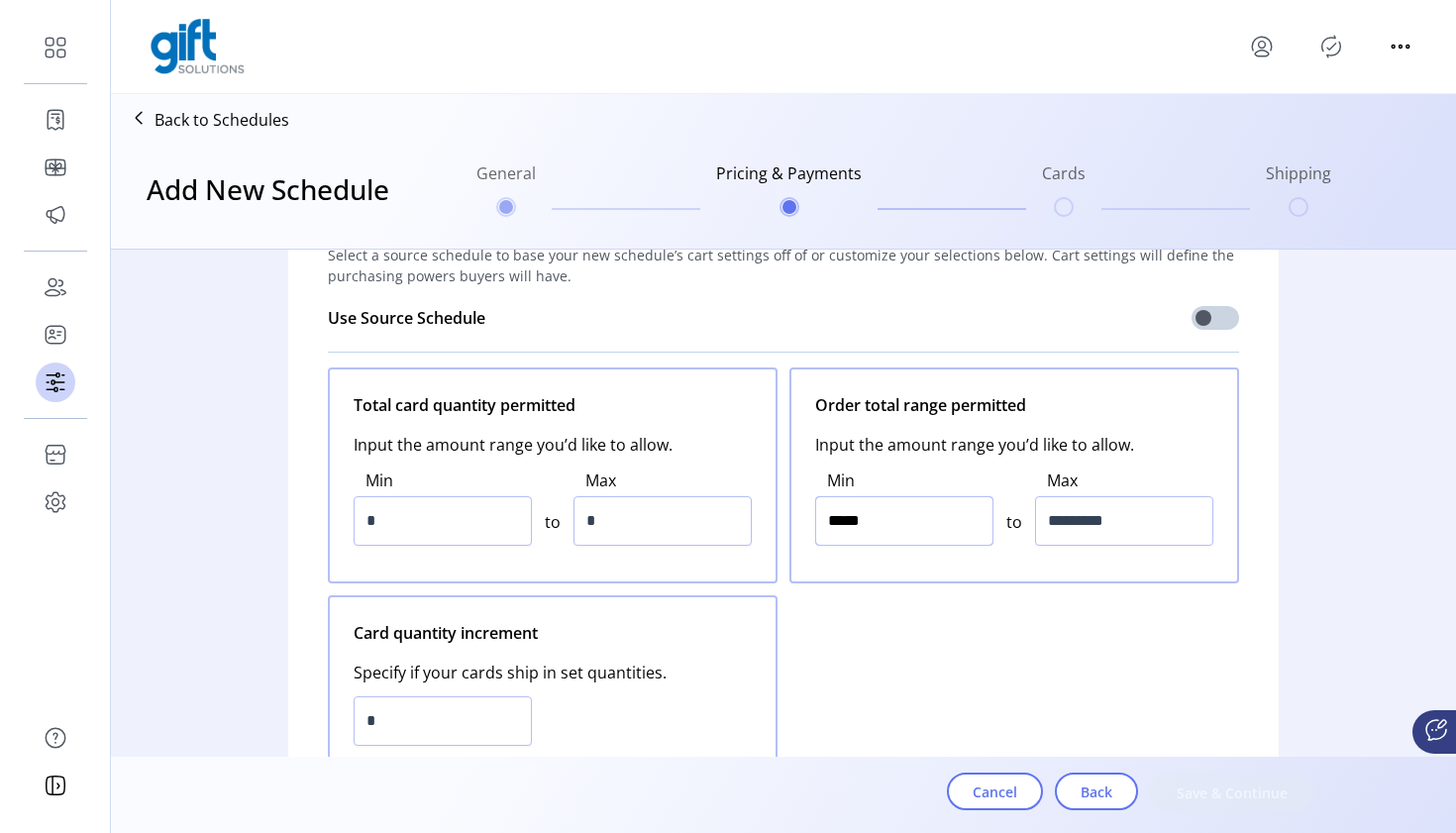 drag, startPoint x: 903, startPoint y: 524, endPoint x: 768, endPoint y: 524, distance: 135 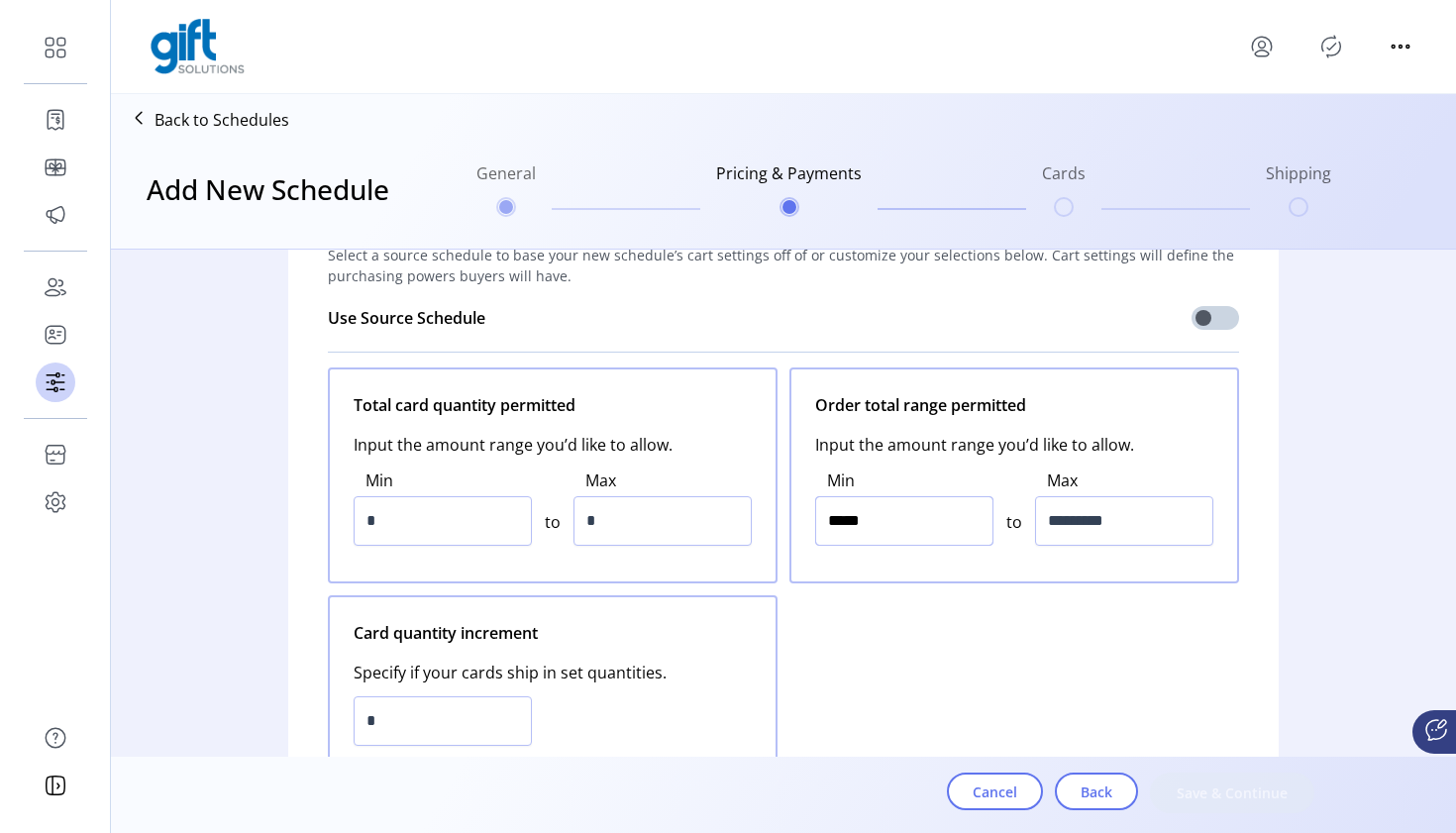 click on "Total card quantity permitted  Input the amount range you’d like to allow.   Min  * to  Max  * Order total range permitted  Input the amount range you’d like to allow.   Min  ***** to  Max  ********* Card quantity increment  Specify if your cards ship in set quantities.  *" 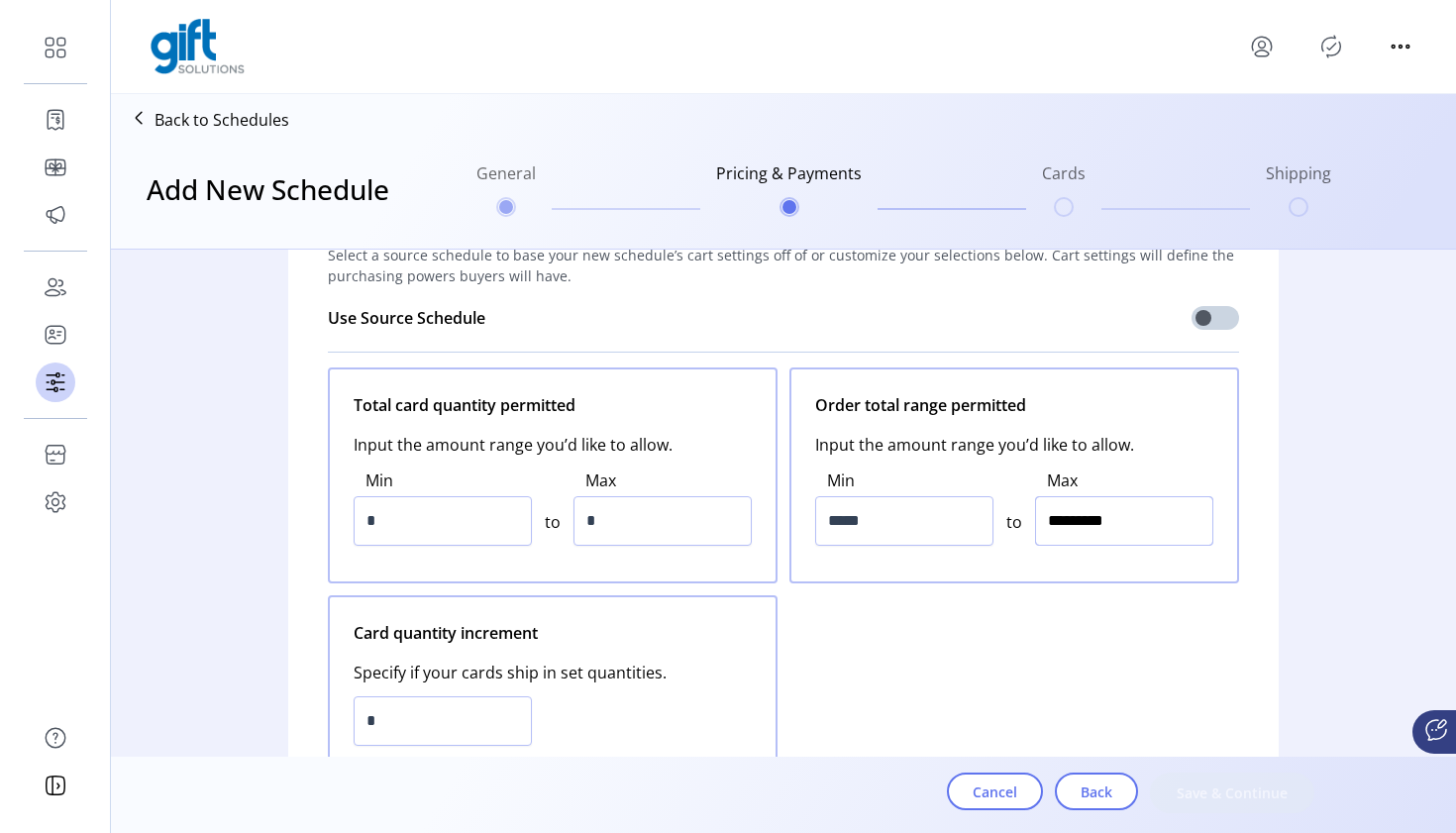 drag, startPoint x: 1132, startPoint y: 521, endPoint x: 1013, endPoint y: 521, distance: 119 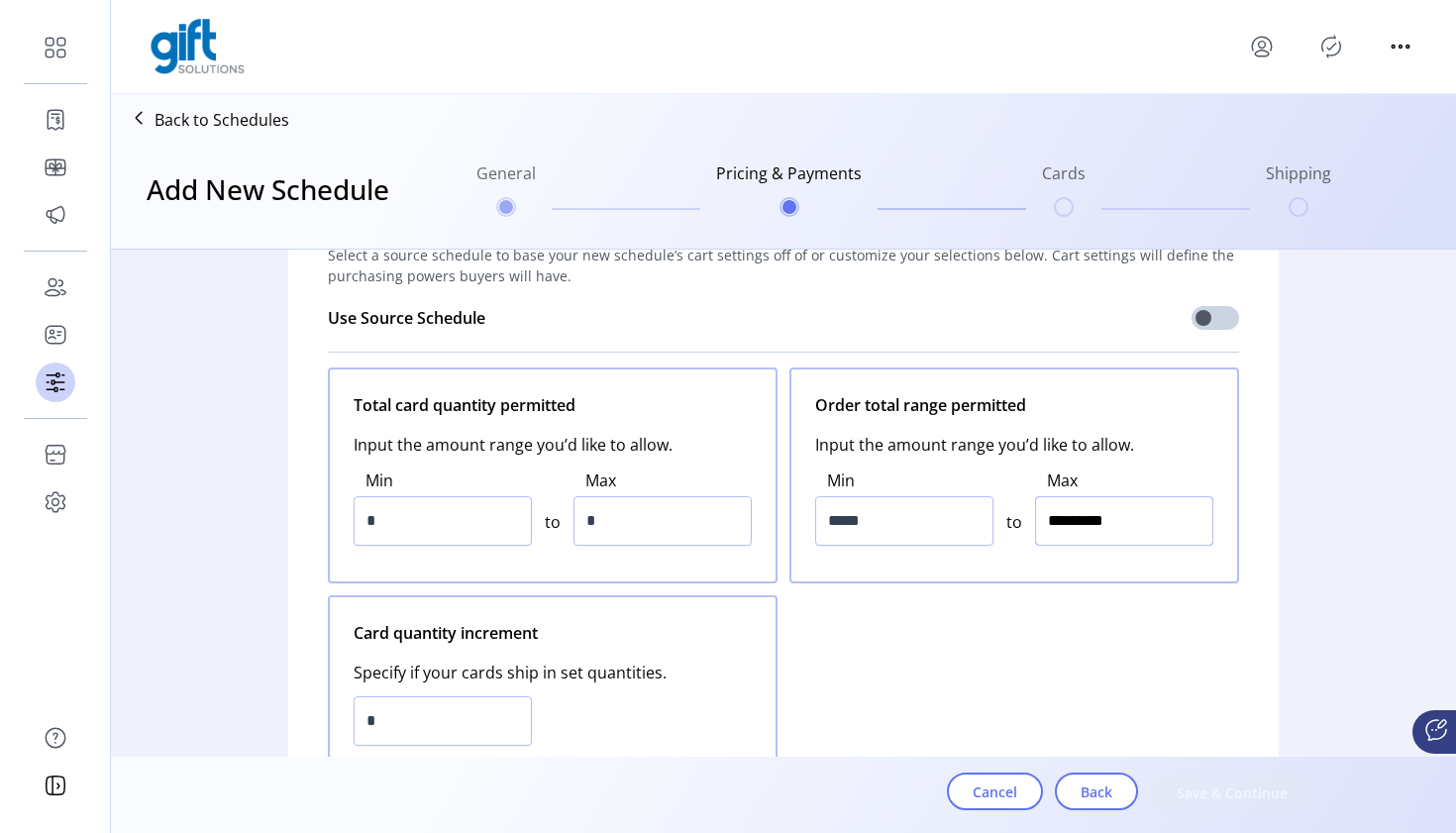 click on "Min  ***** to  Max  *********" 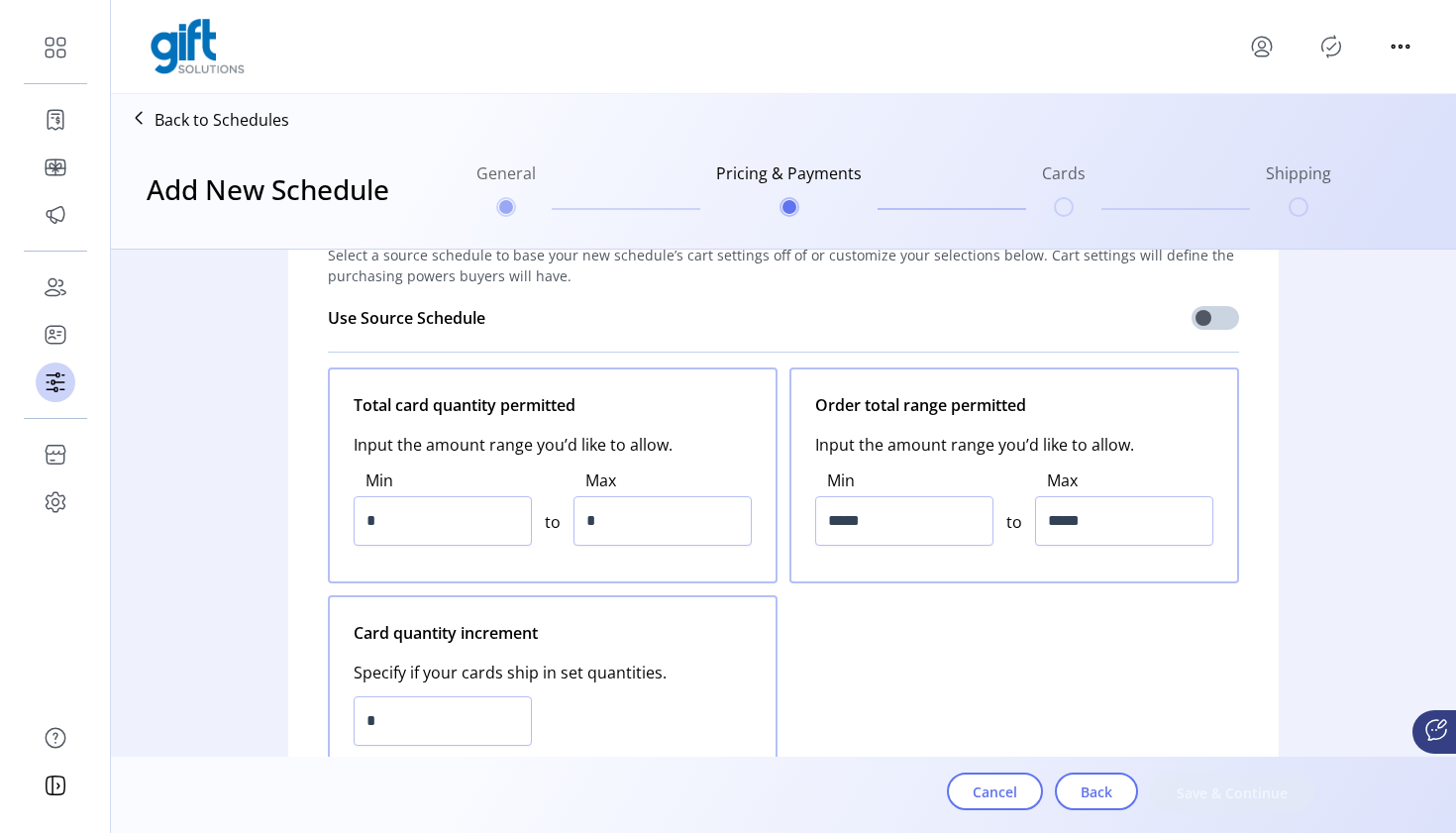 click on "Total card quantity permitted  Input the amount range you’d like to allow.   Min  * to  Max  * Order total range permitted  Input the amount range you’d like to allow.   Min  ***** to  Max  ***** Card quantity increment  Specify if your cards ship in set quantities.  *" 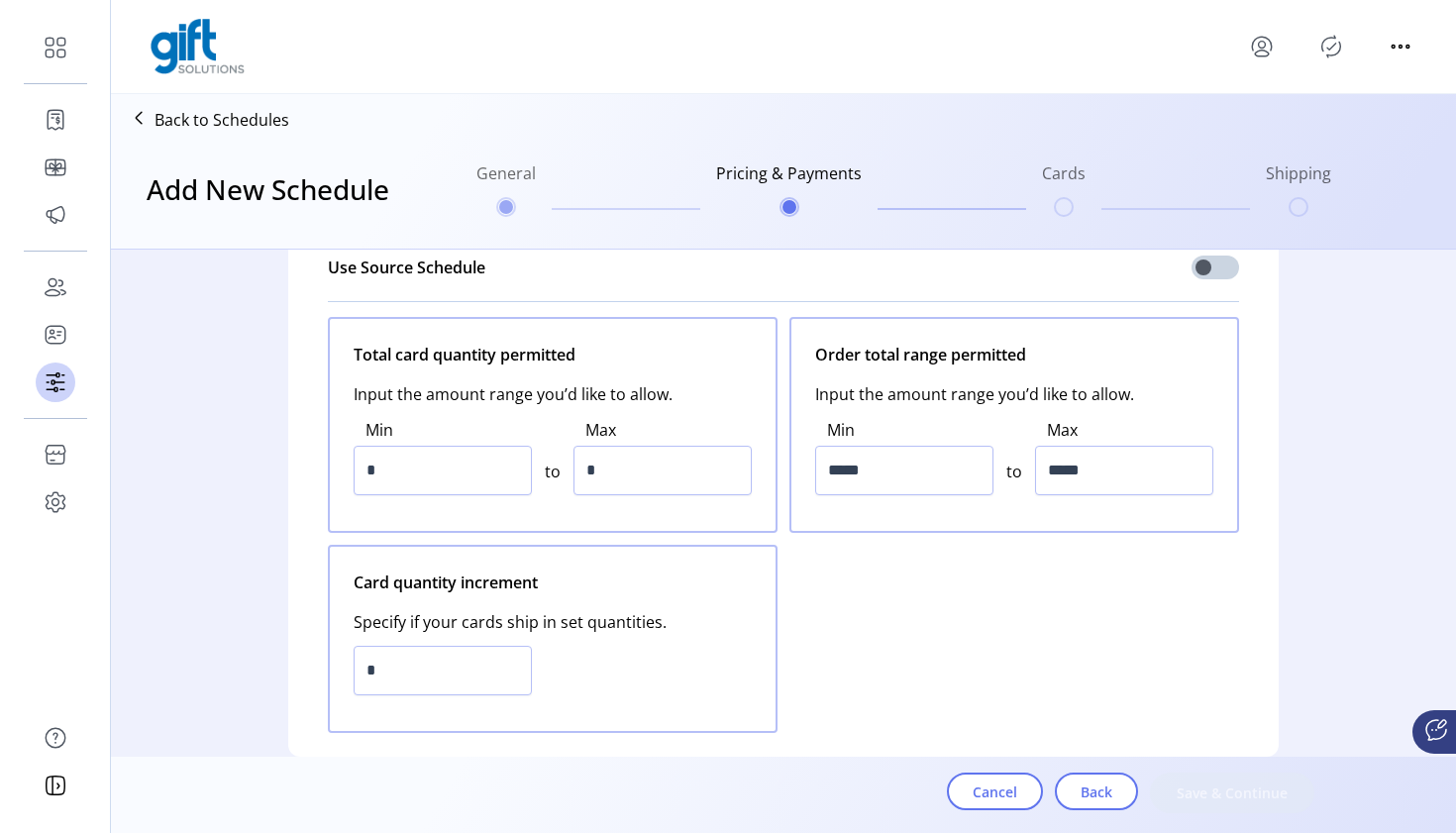 scroll, scrollTop: 142, scrollLeft: 0, axis: vertical 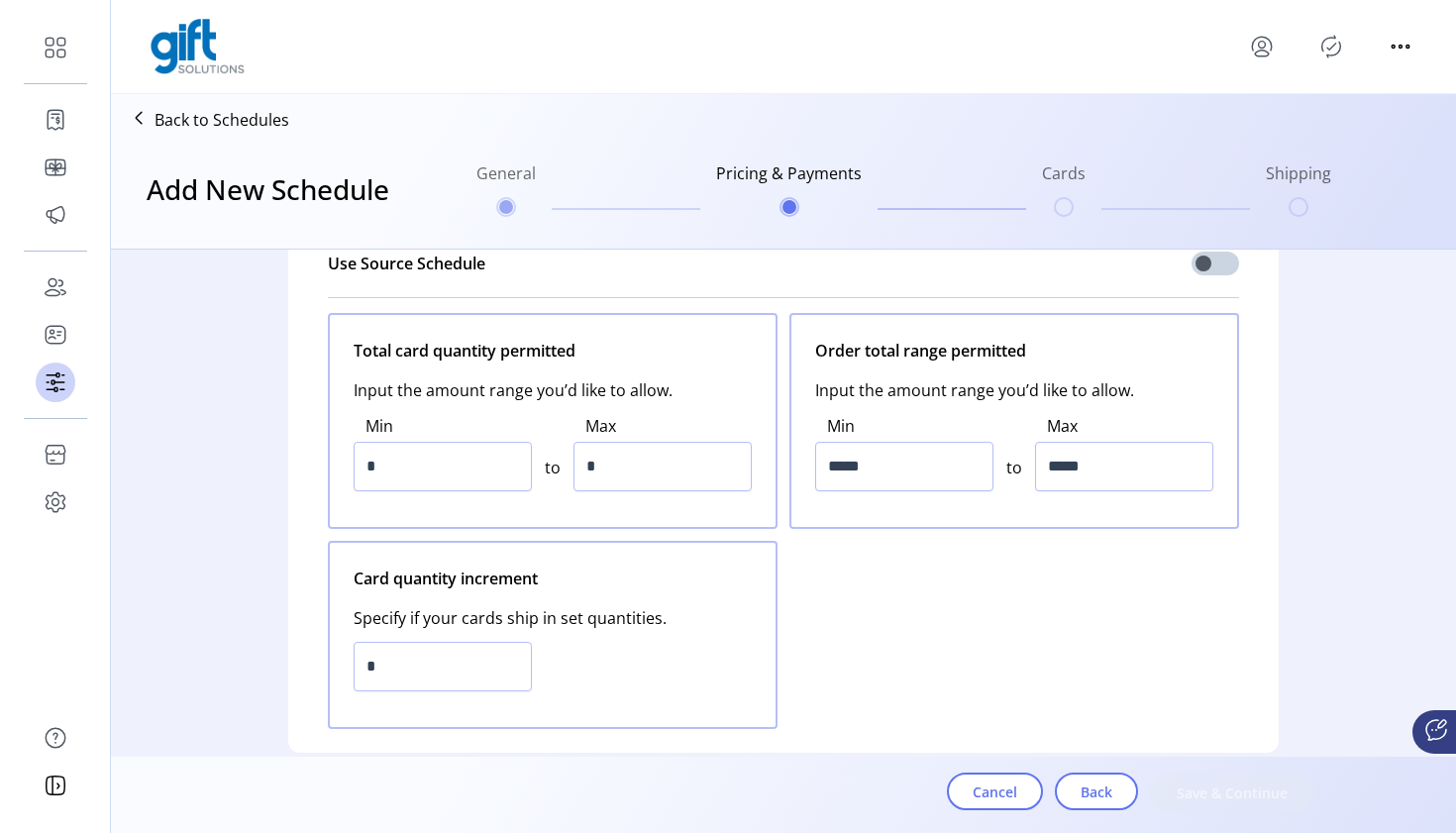 click on "Min  * to  Max  *" 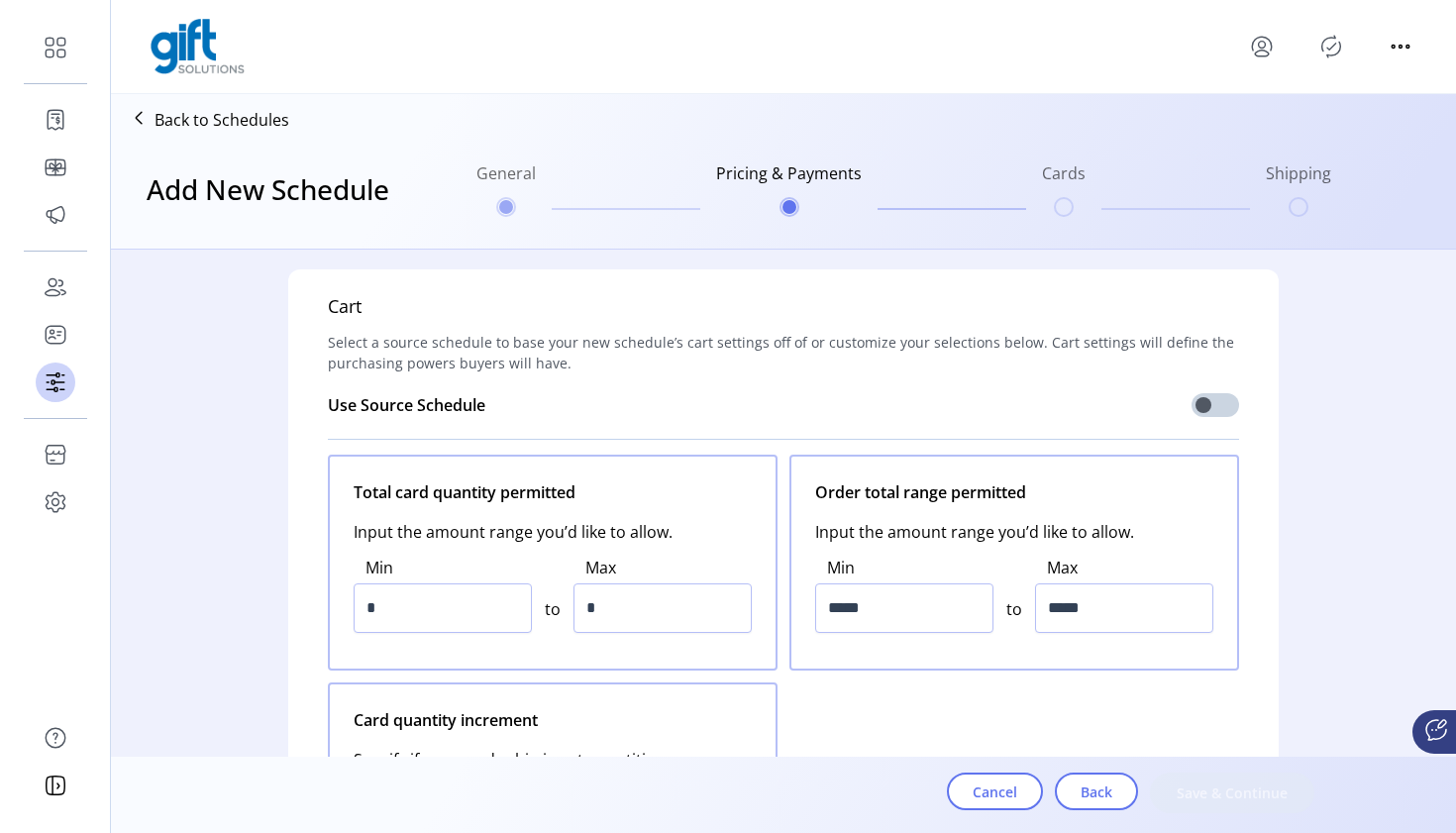 scroll, scrollTop: 0, scrollLeft: 0, axis: both 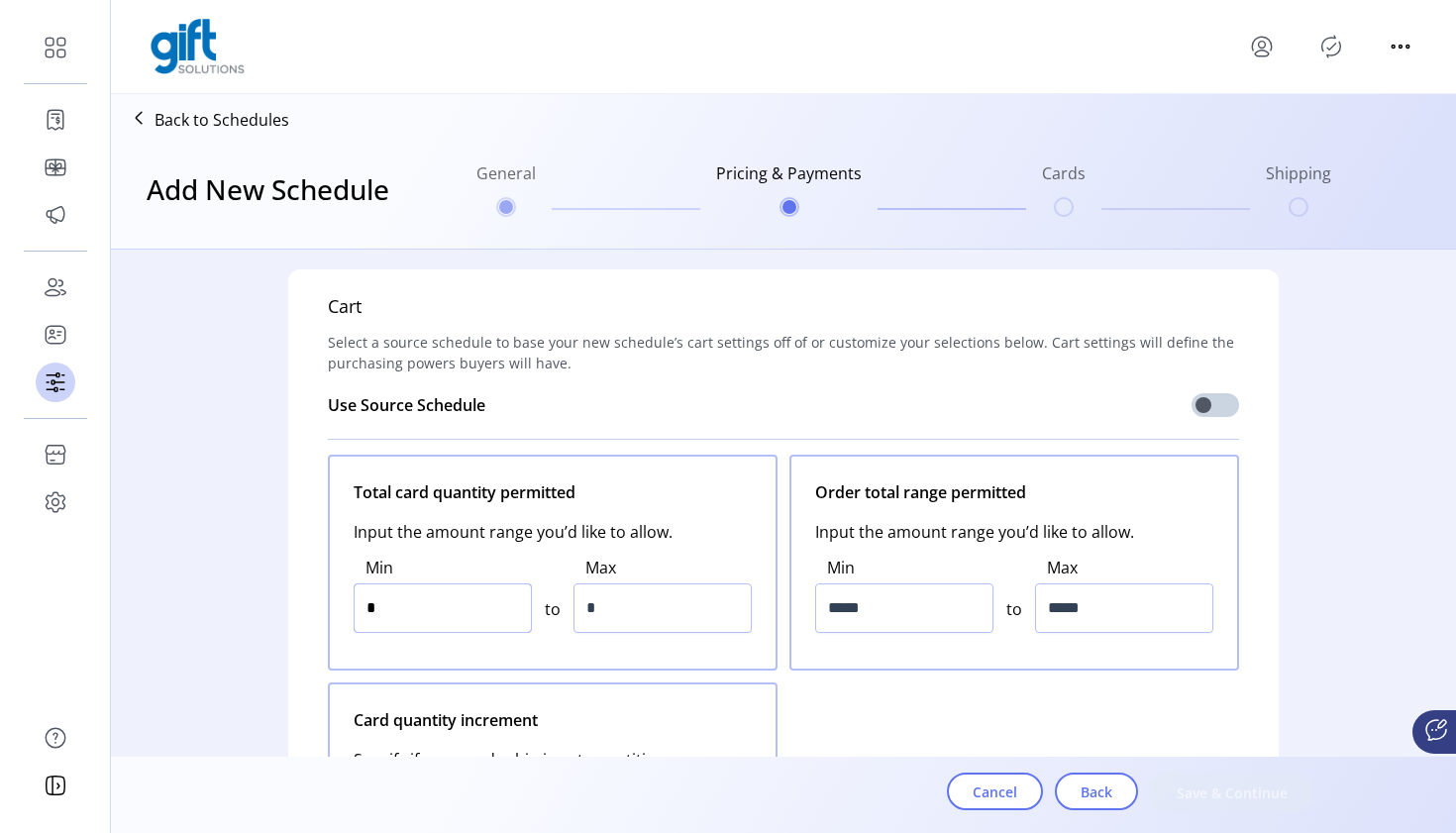drag, startPoint x: 401, startPoint y: 612, endPoint x: 344, endPoint y: 605, distance: 57.428216 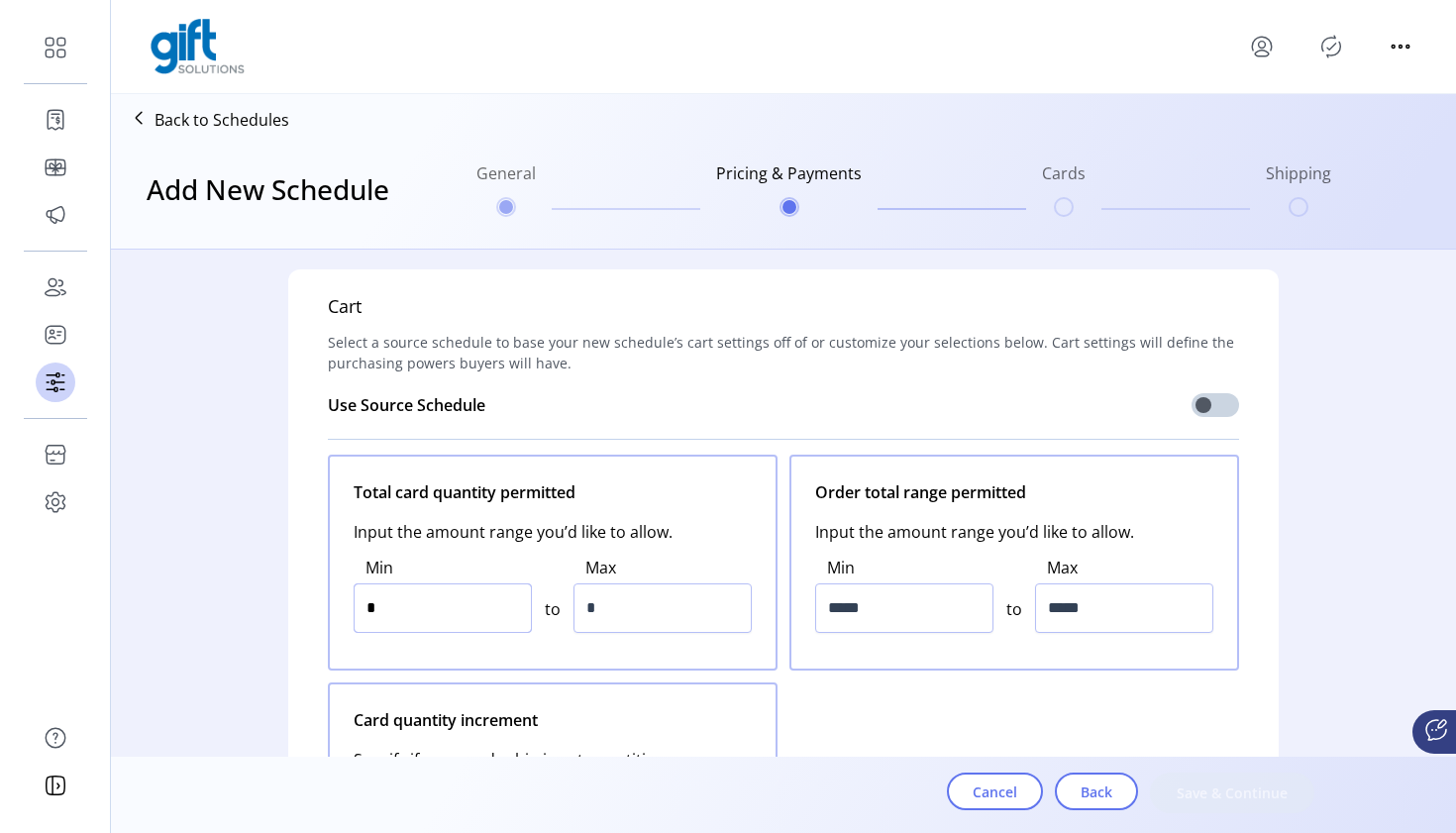 click on "Total card quantity permitted  Input the amount range you’d like to allow.   Min  * to  Max  *" 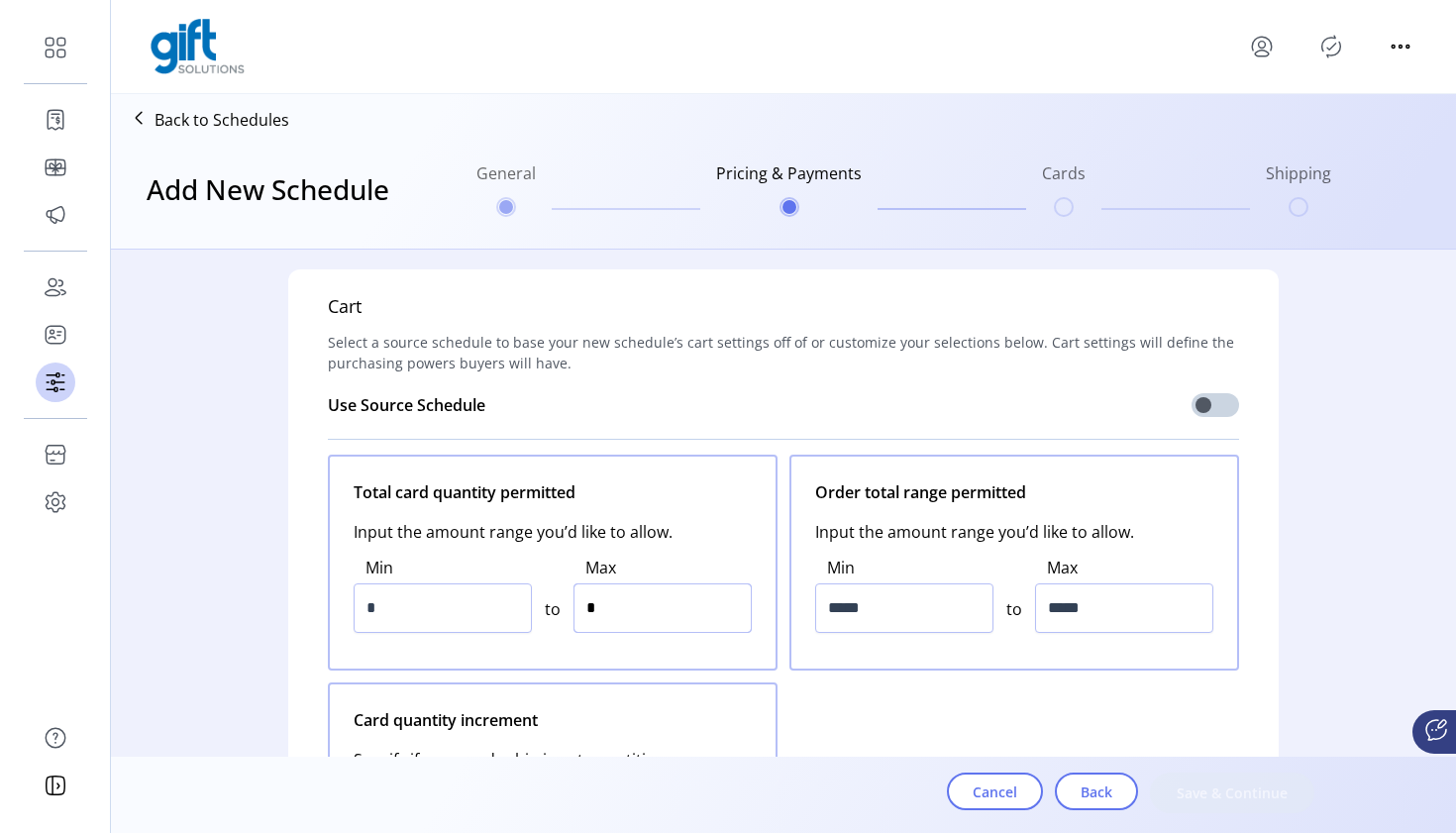 drag, startPoint x: 663, startPoint y: 610, endPoint x: 601, endPoint y: 587, distance: 66.12866 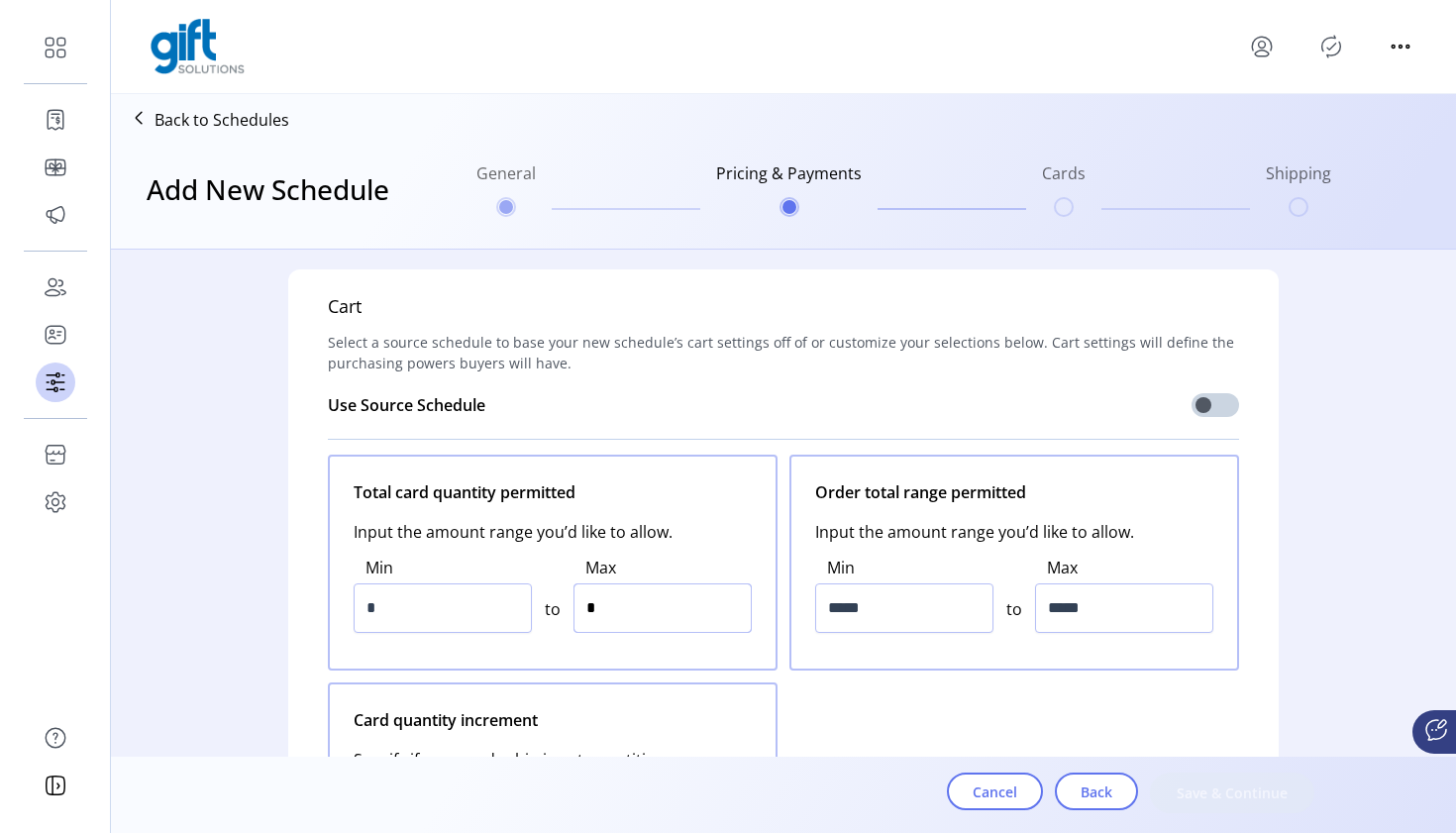 click on "*" at bounding box center (663, 608) 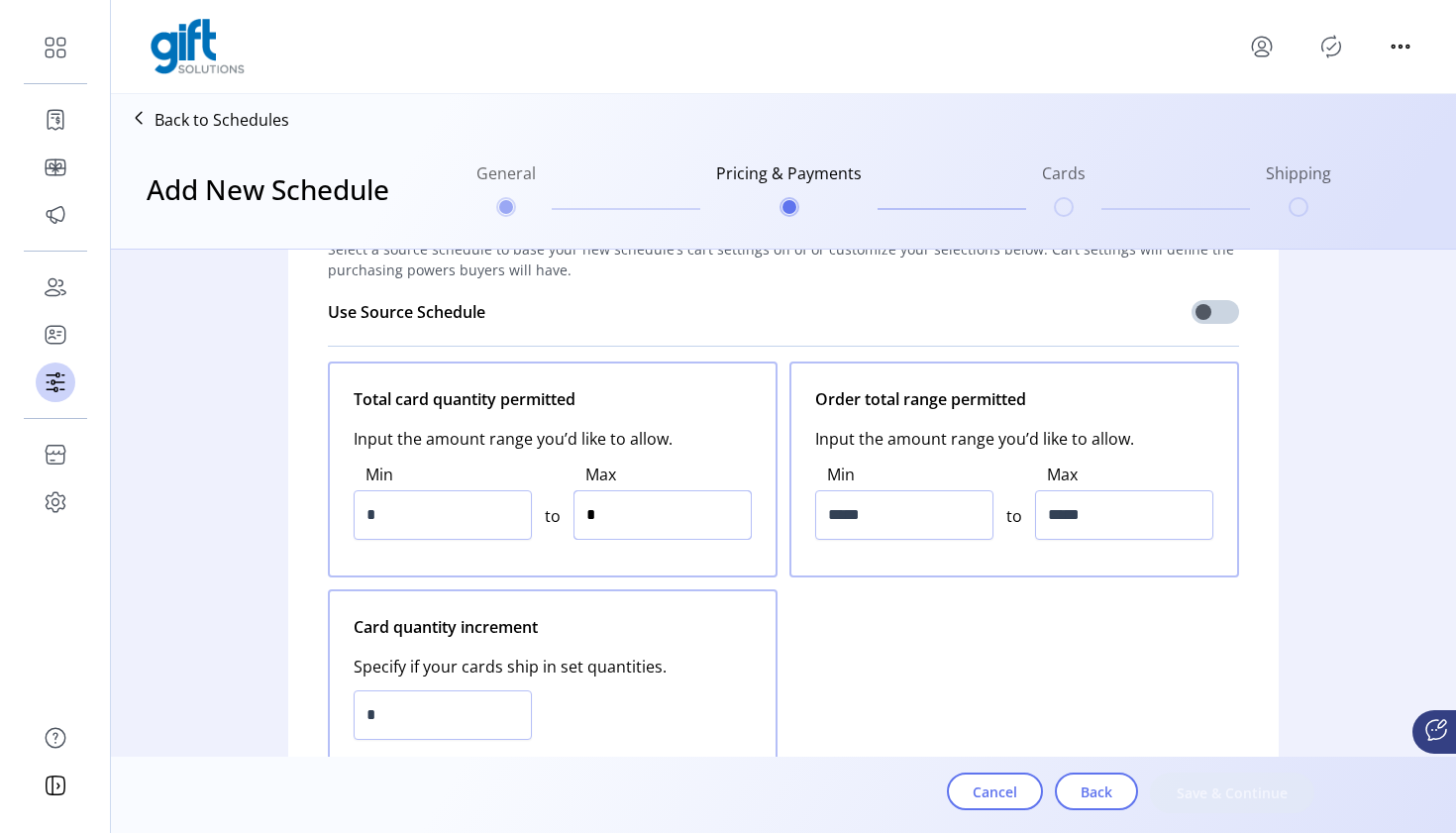 scroll, scrollTop: 103, scrollLeft: 0, axis: vertical 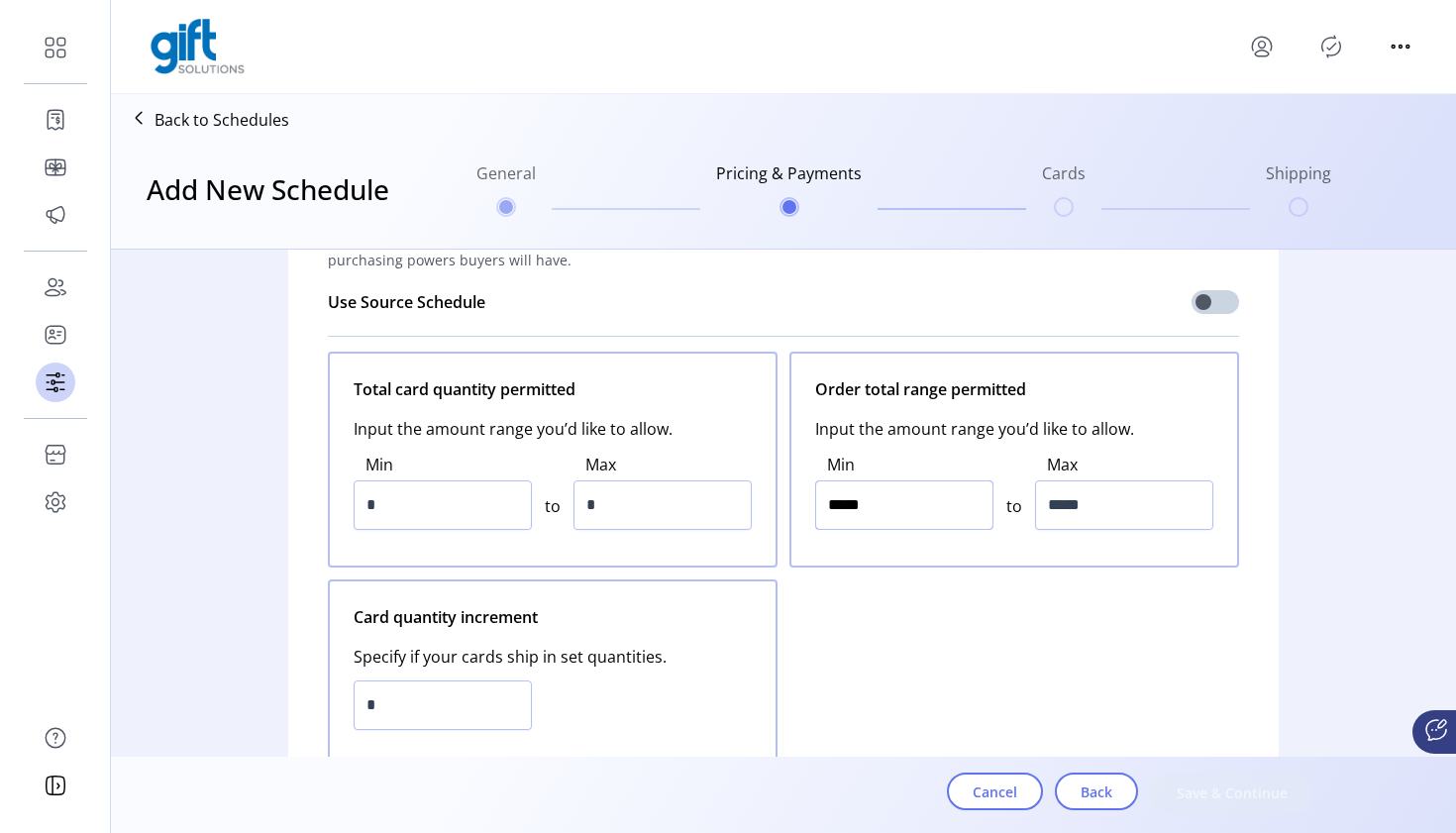 drag, startPoint x: 928, startPoint y: 512, endPoint x: 833, endPoint y: 501, distance: 95.63472 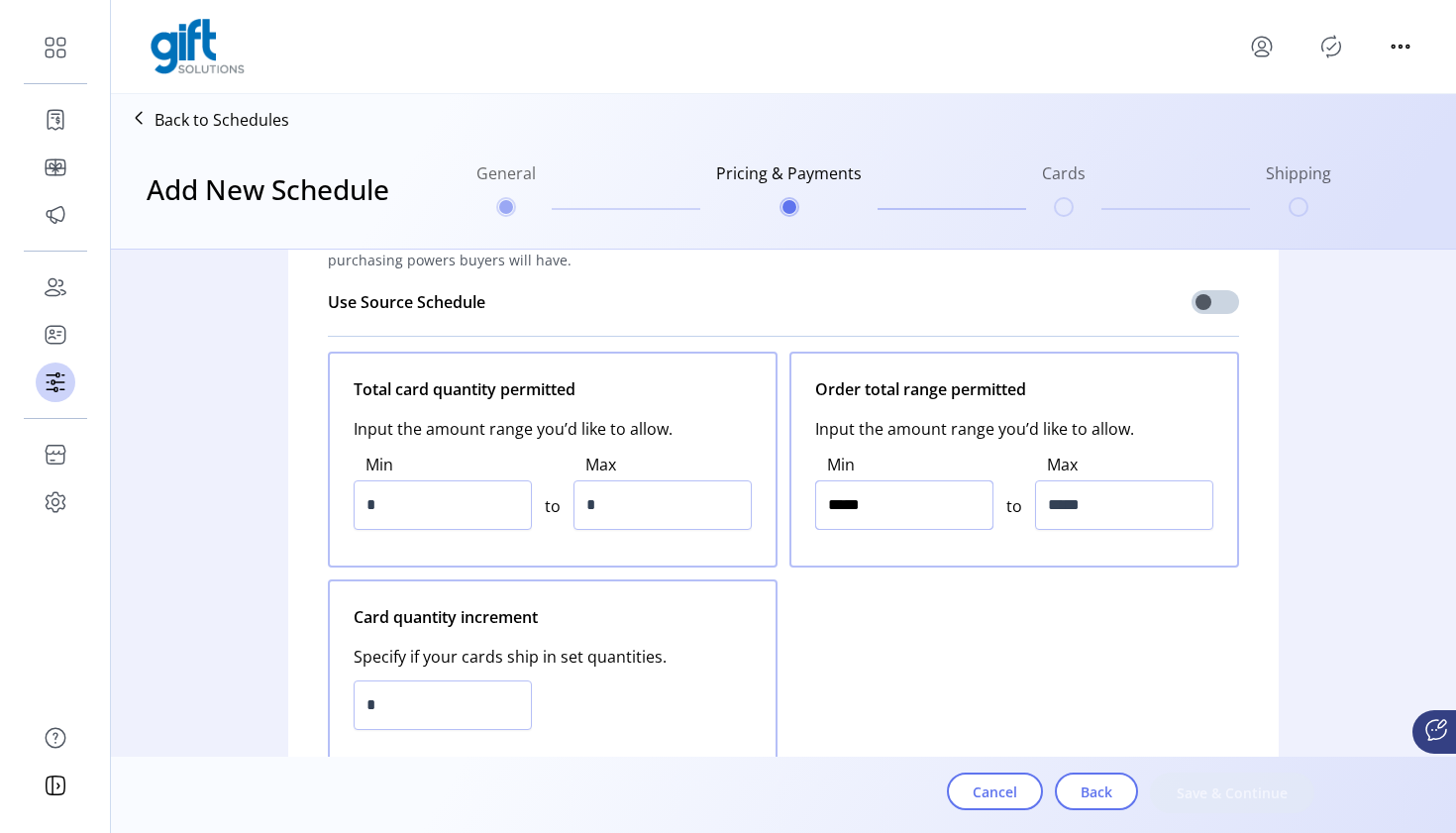 click on "*****" at bounding box center (904, 505) 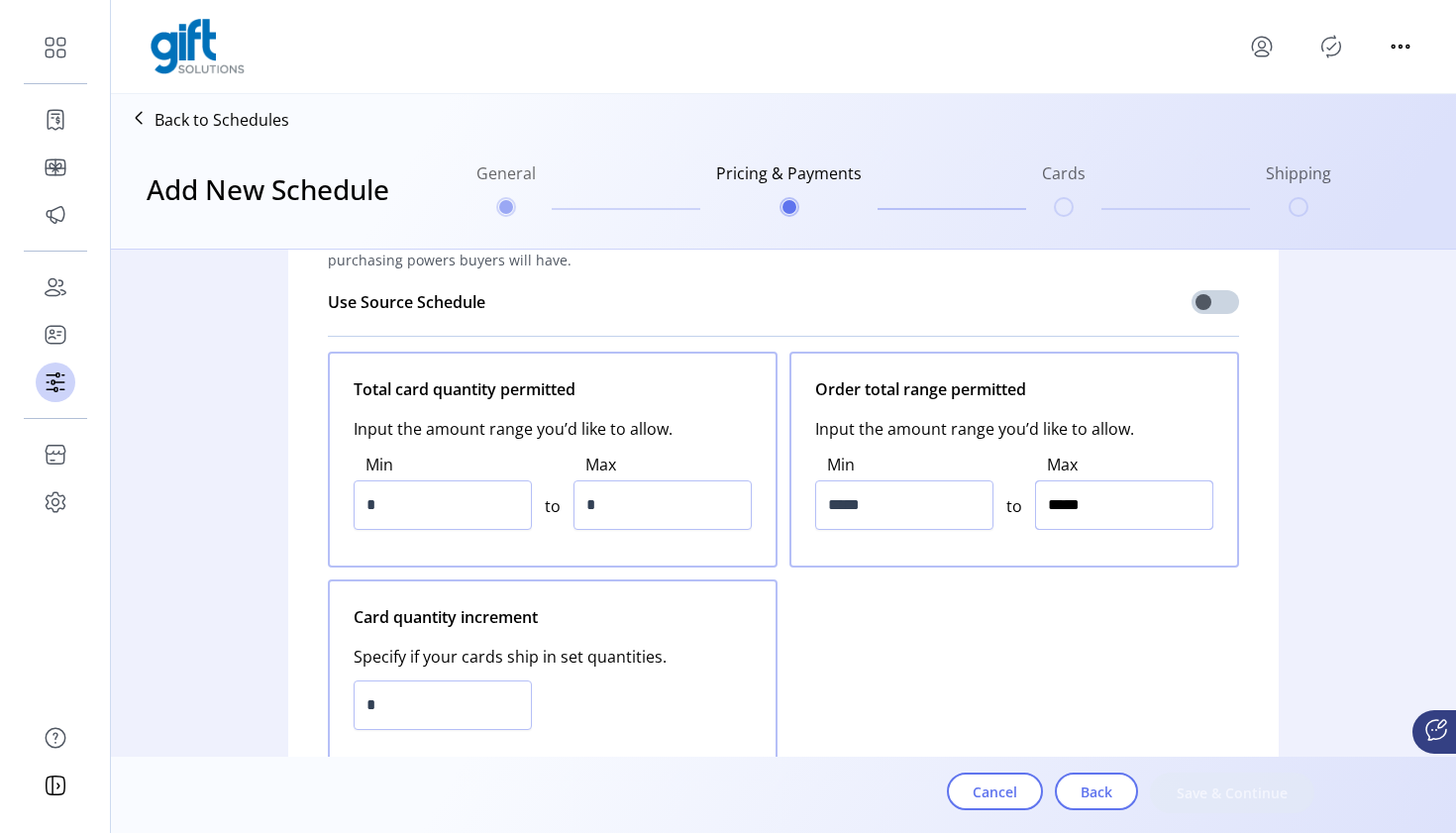 drag, startPoint x: 1103, startPoint y: 500, endPoint x: 1044, endPoint y: 495, distance: 59.211485 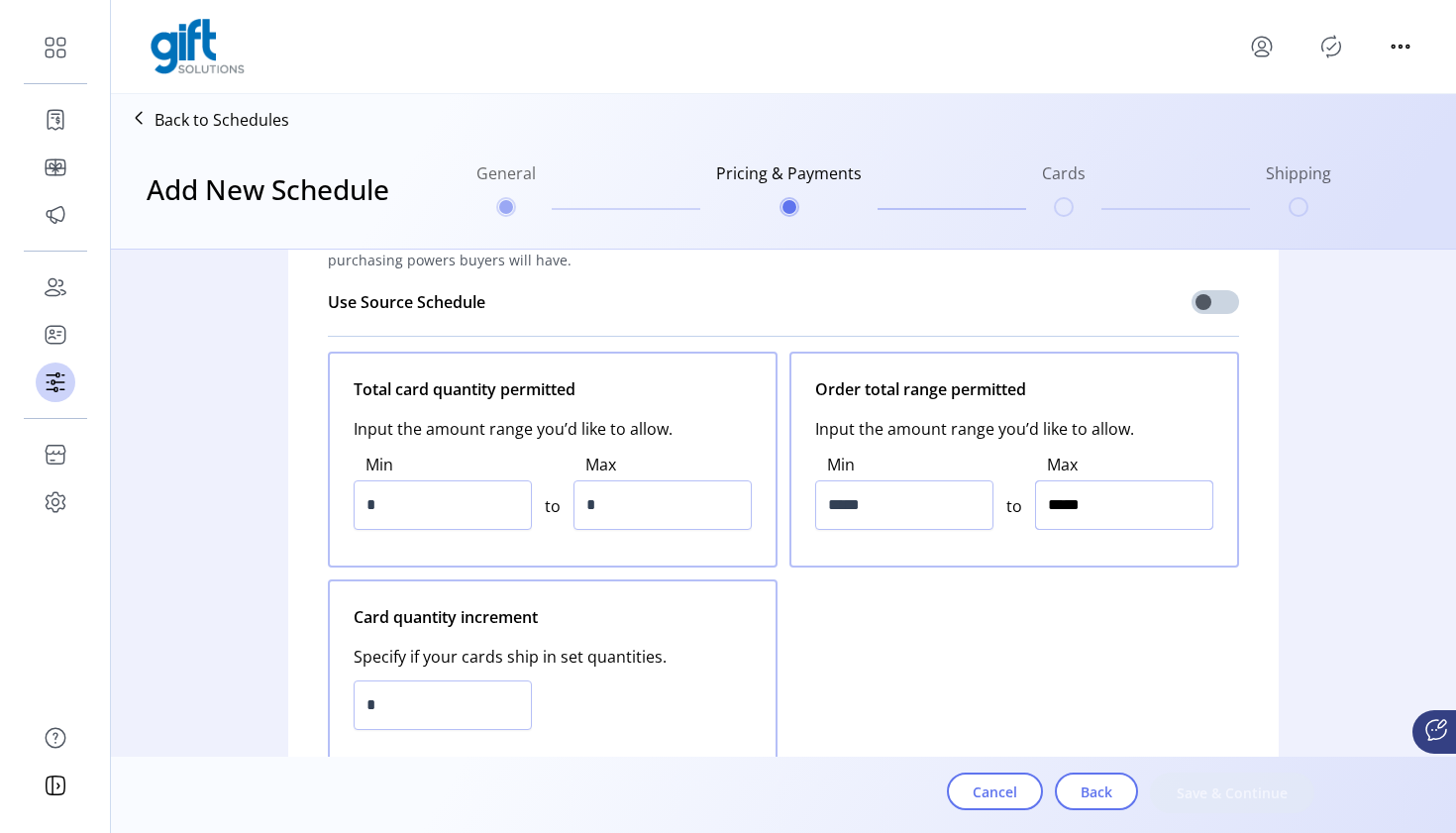 click on "*****" at bounding box center (1124, 505) 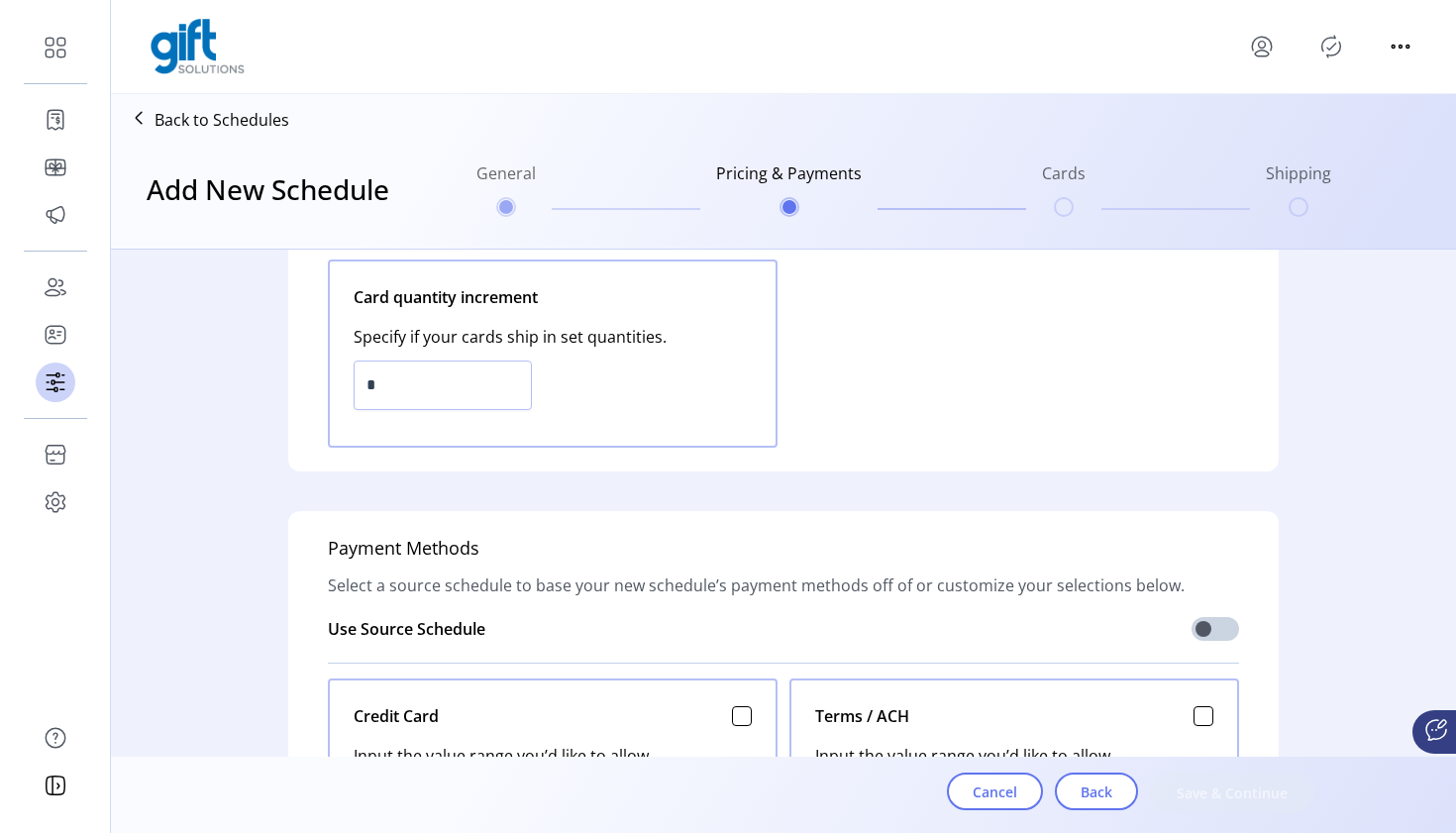 scroll, scrollTop: 427, scrollLeft: 0, axis: vertical 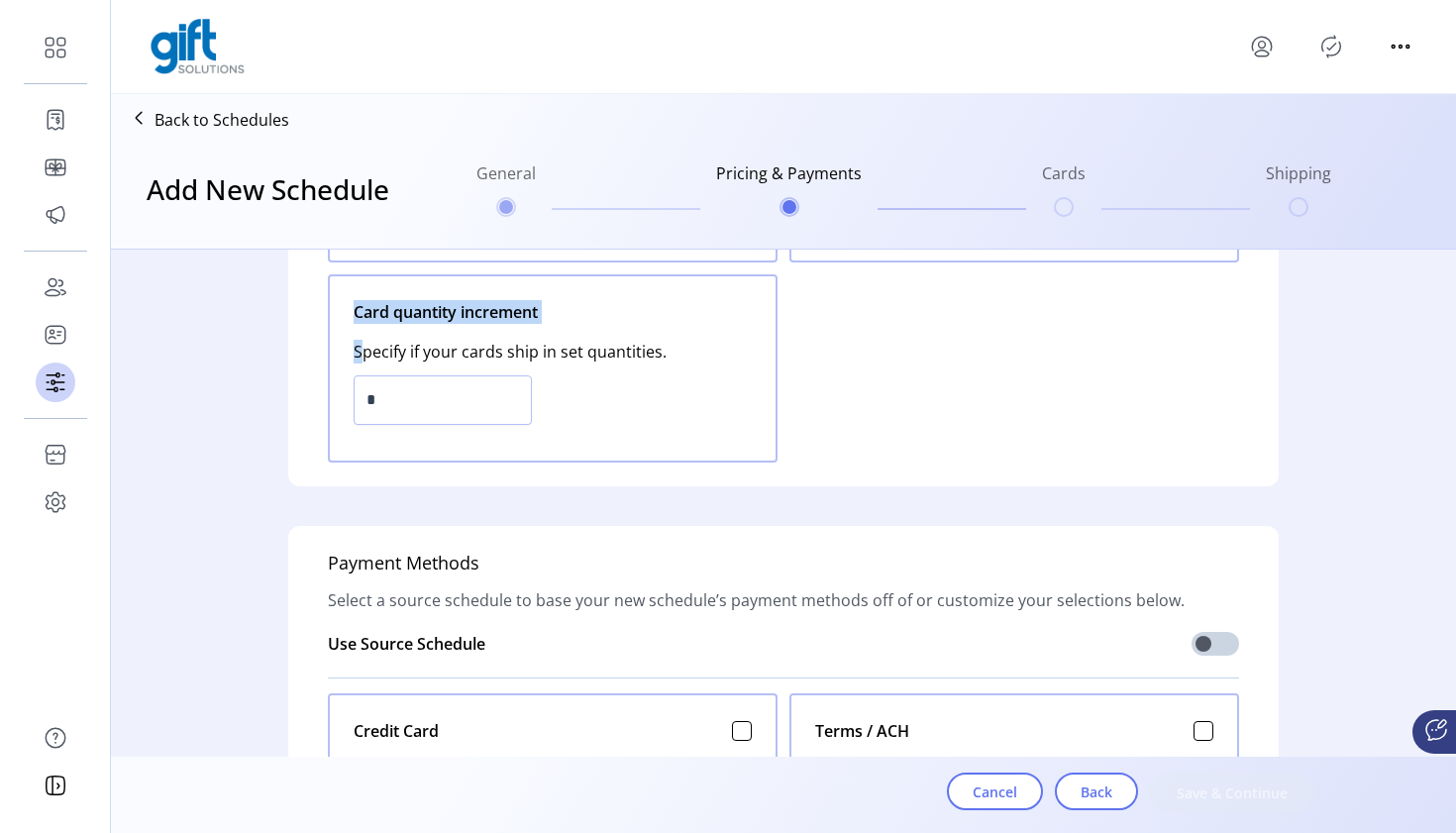 drag, startPoint x: 577, startPoint y: 326, endPoint x: 348, endPoint y: 307, distance: 229.78686 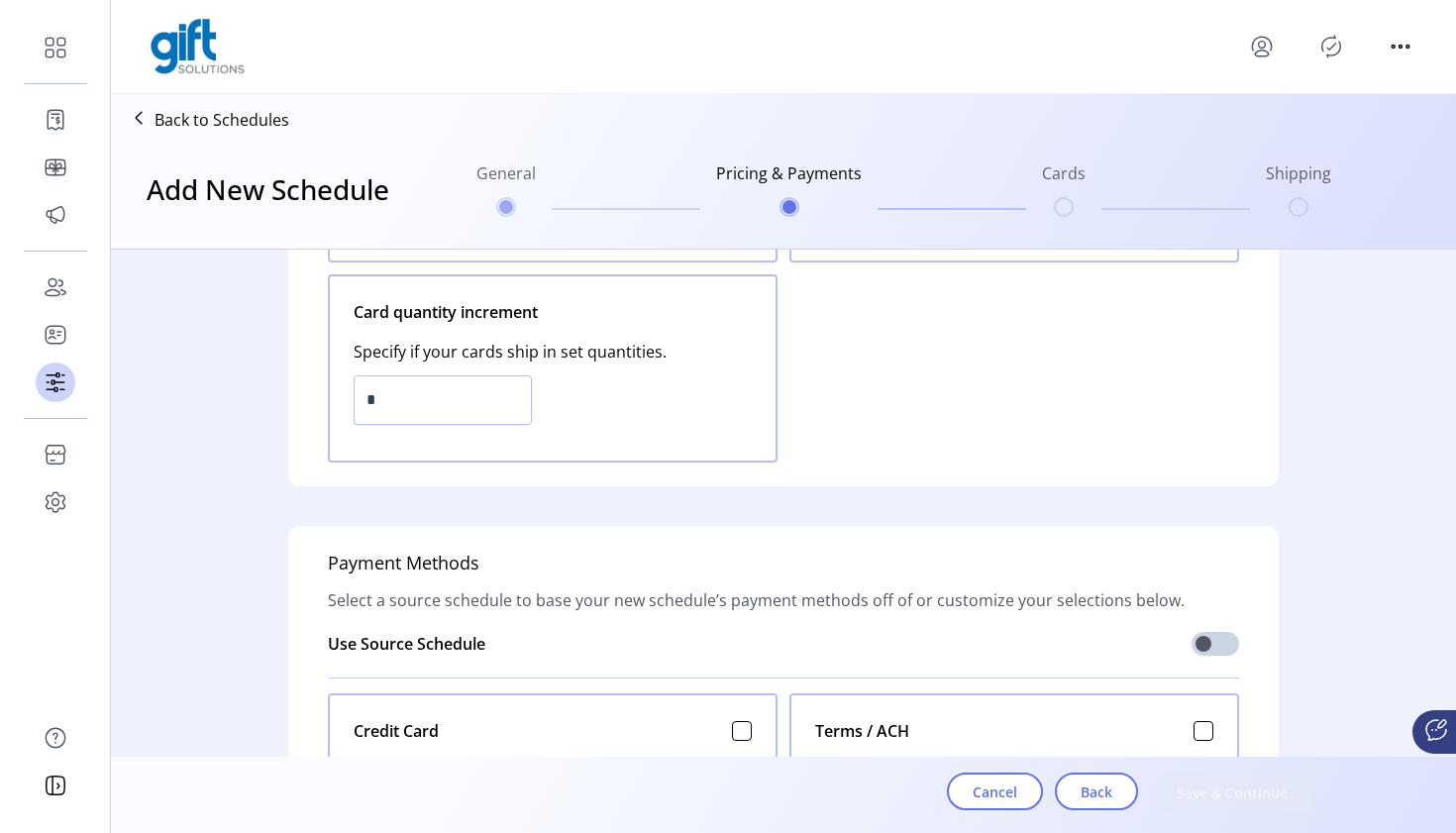 click on "*" 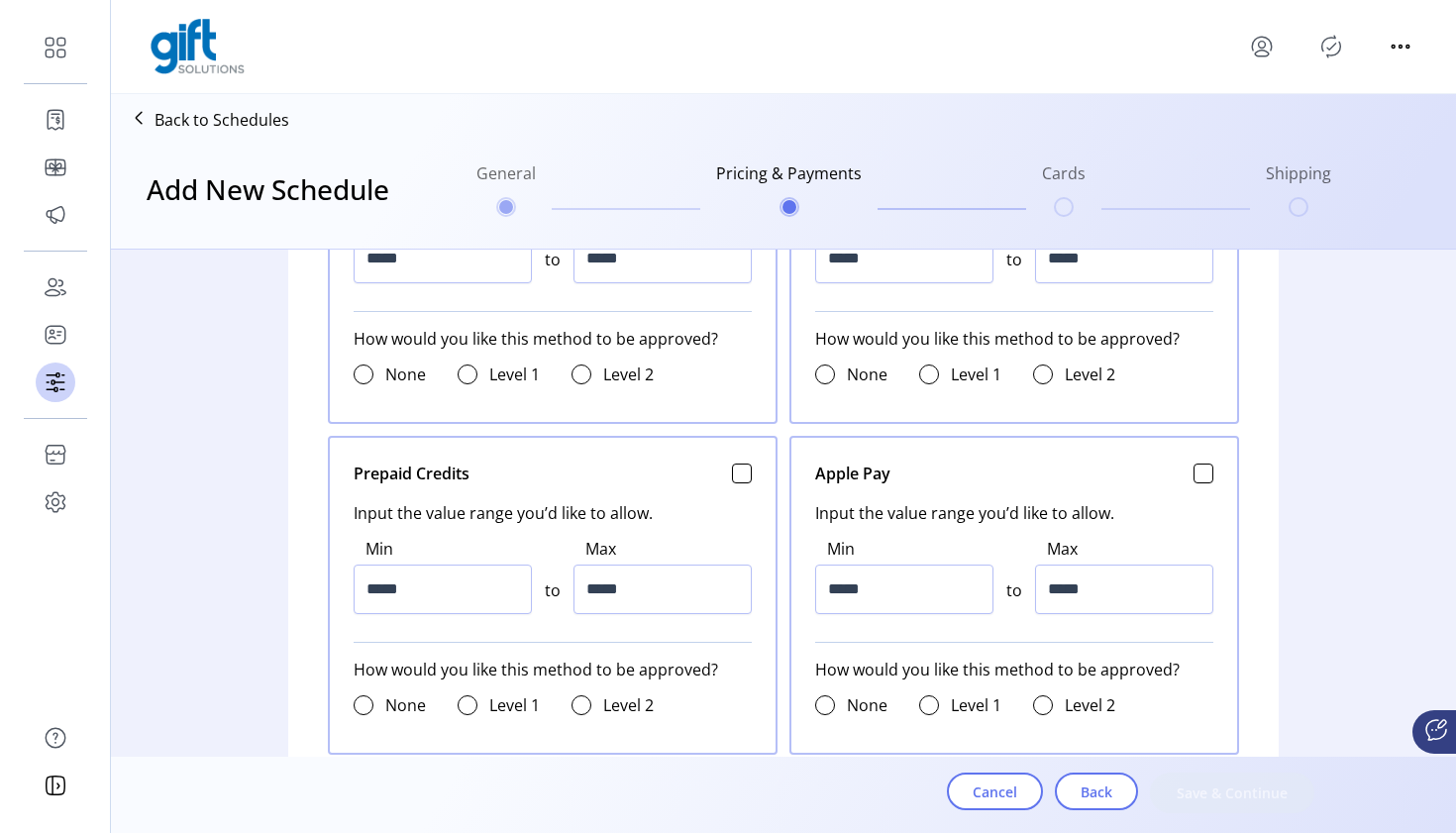 scroll, scrollTop: 861, scrollLeft: 0, axis: vertical 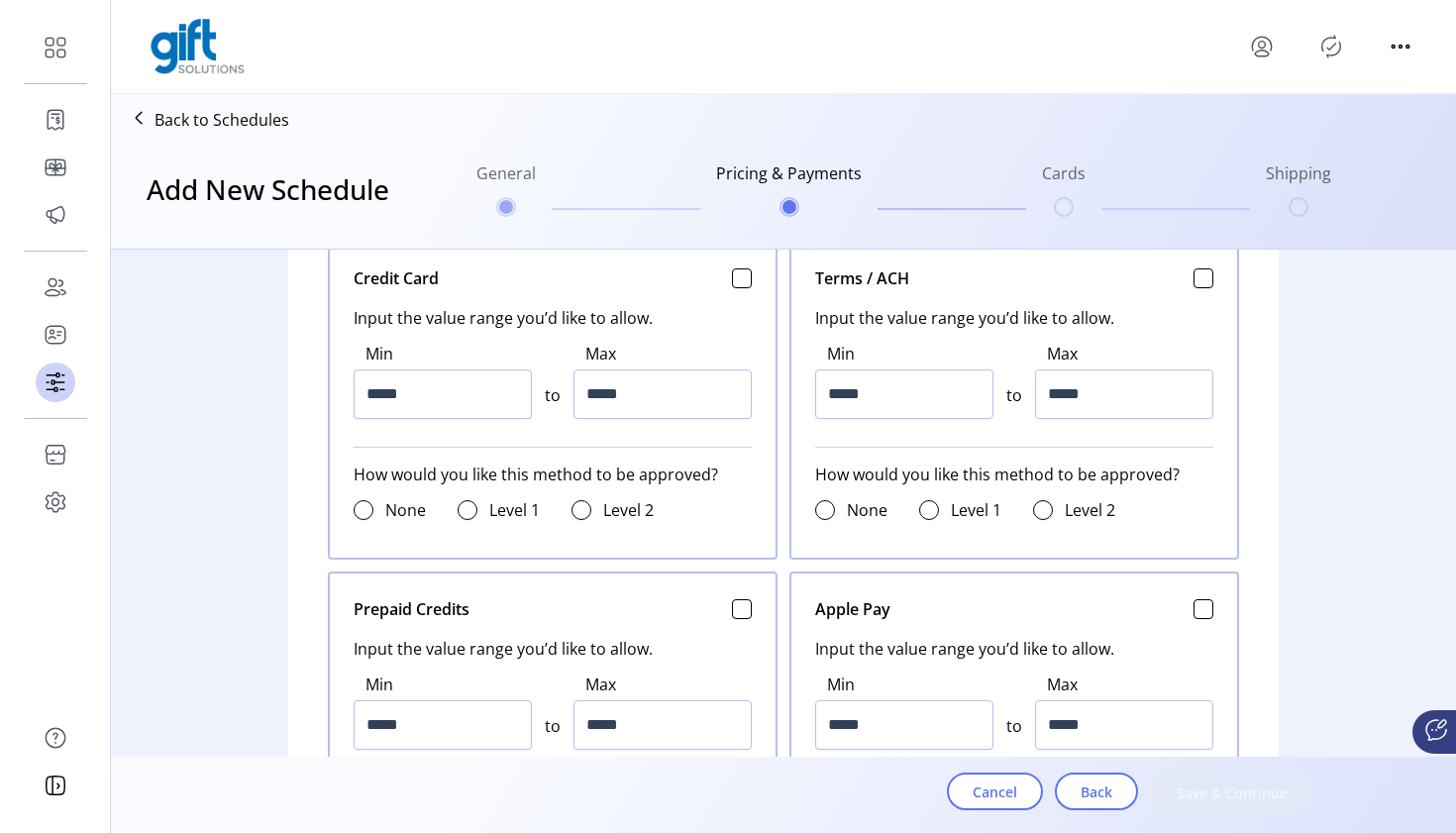 click on "Credit Card" 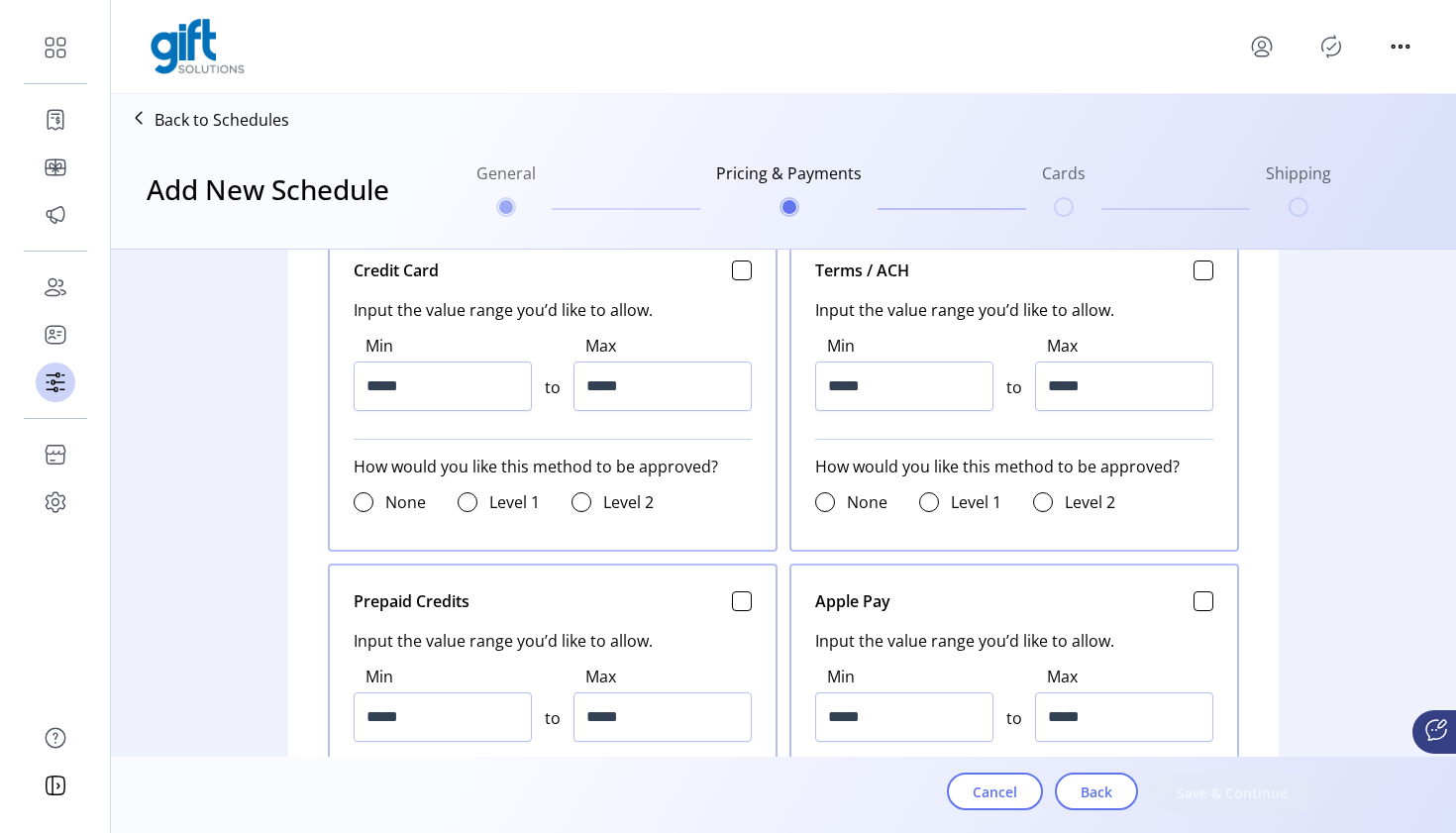 scroll, scrollTop: 810, scrollLeft: 0, axis: vertical 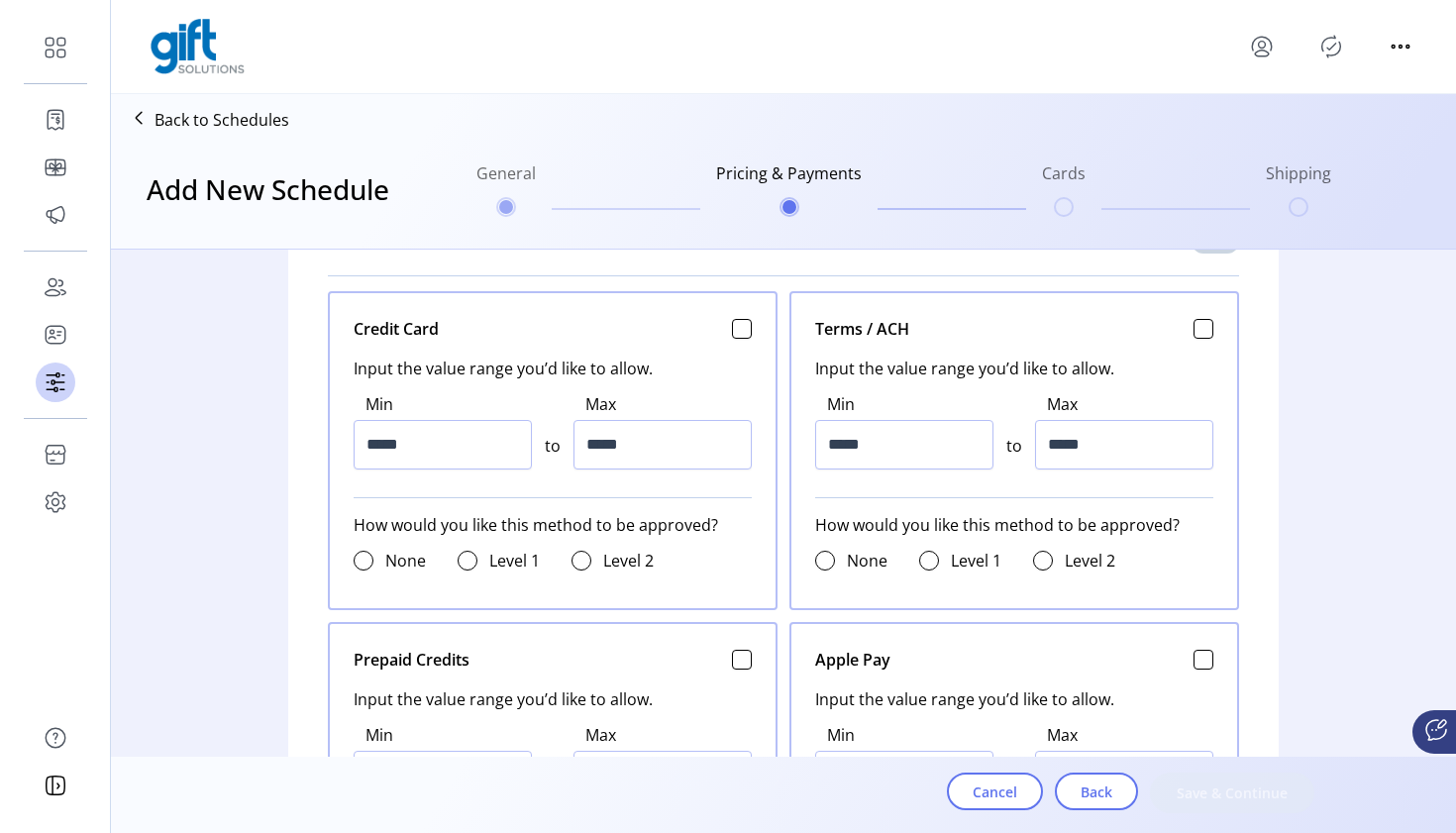 click on "Credit Card  Input the value range you’d like to allow.   Min  ***** to  Max  *****  How would you like this method to be approved?   None Level 1 Level 2" 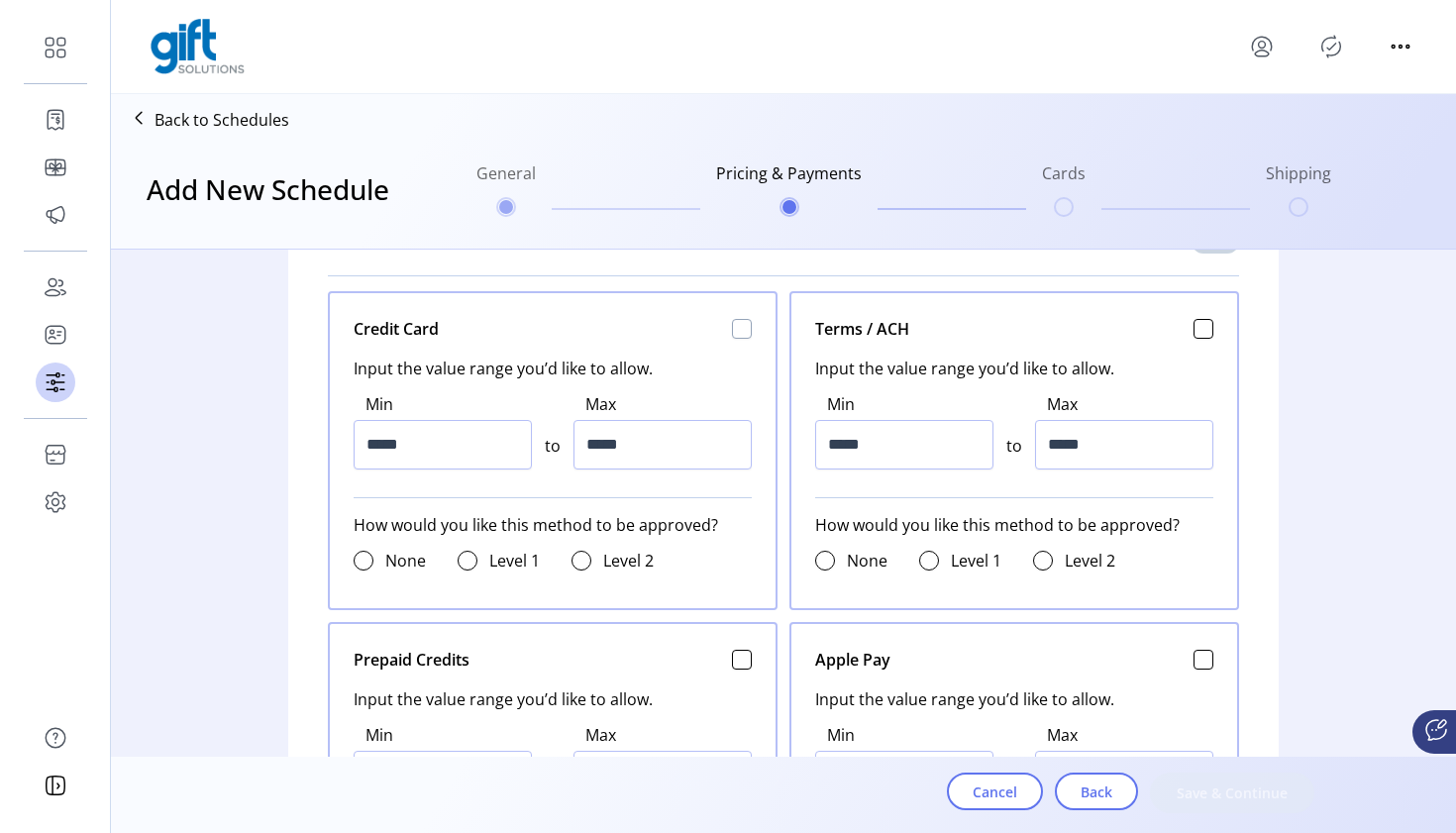 click 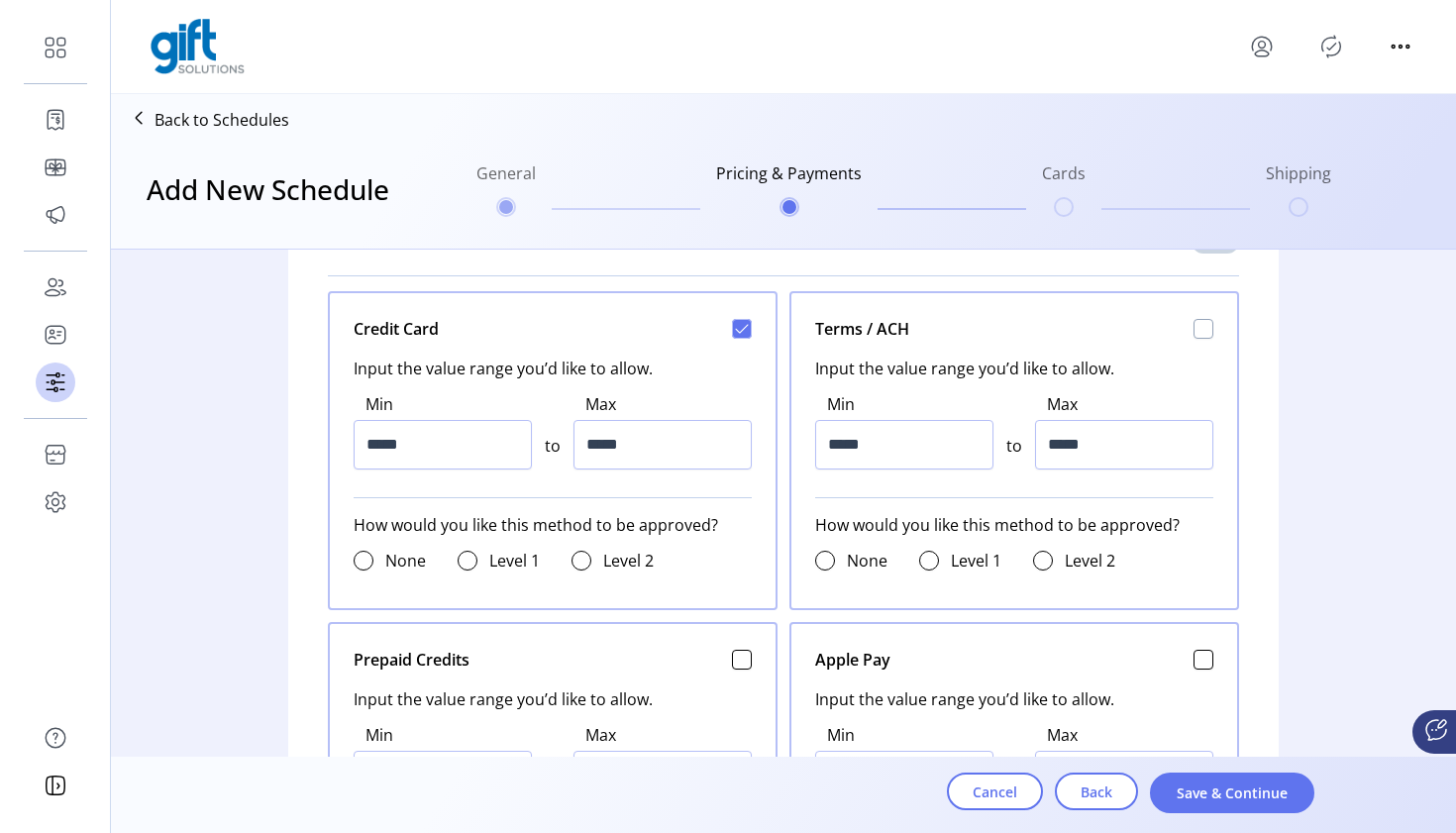 click 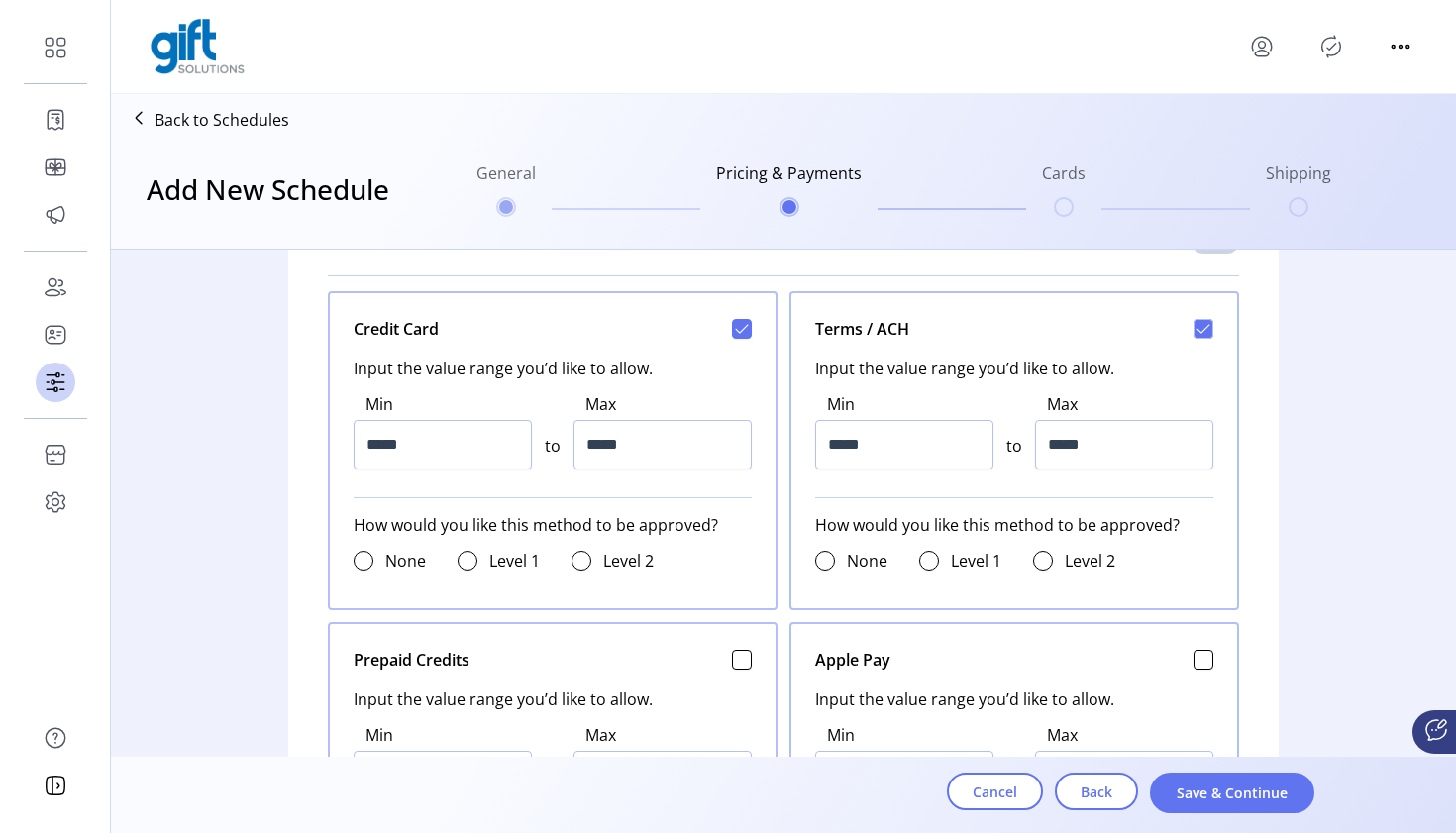 scroll, scrollTop: 14, scrollLeft: 6, axis: both 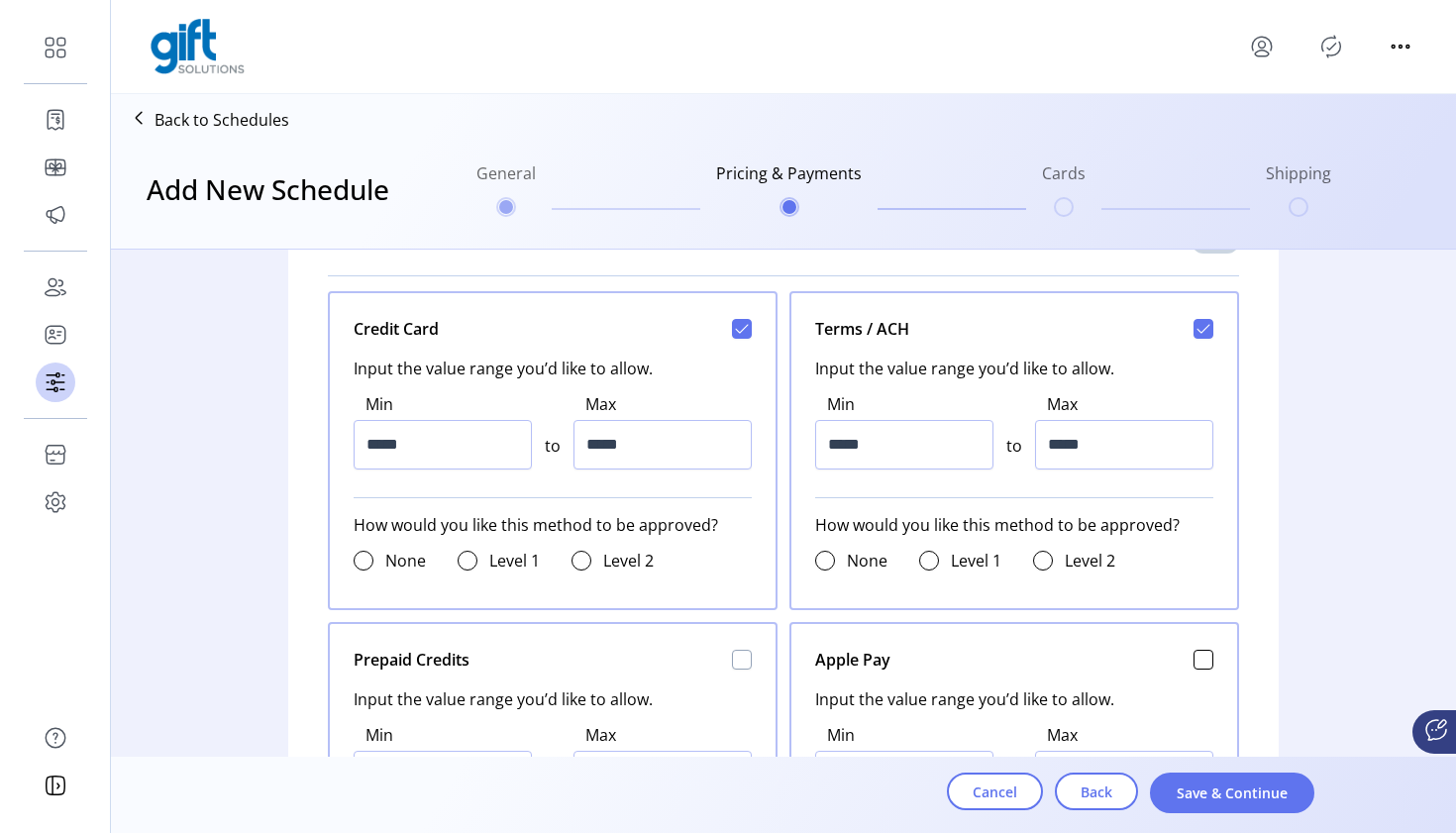 click 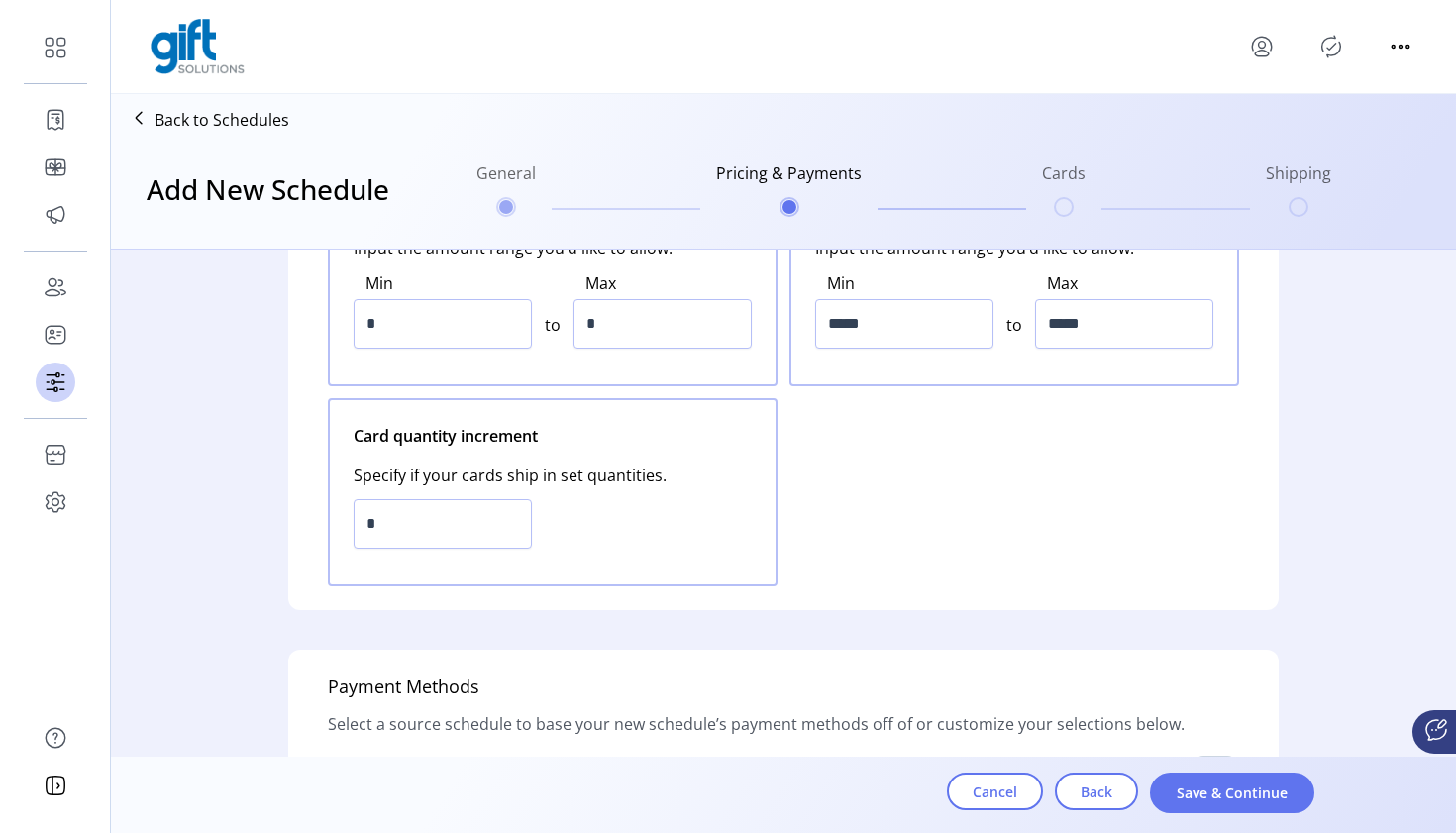 scroll, scrollTop: 228, scrollLeft: 0, axis: vertical 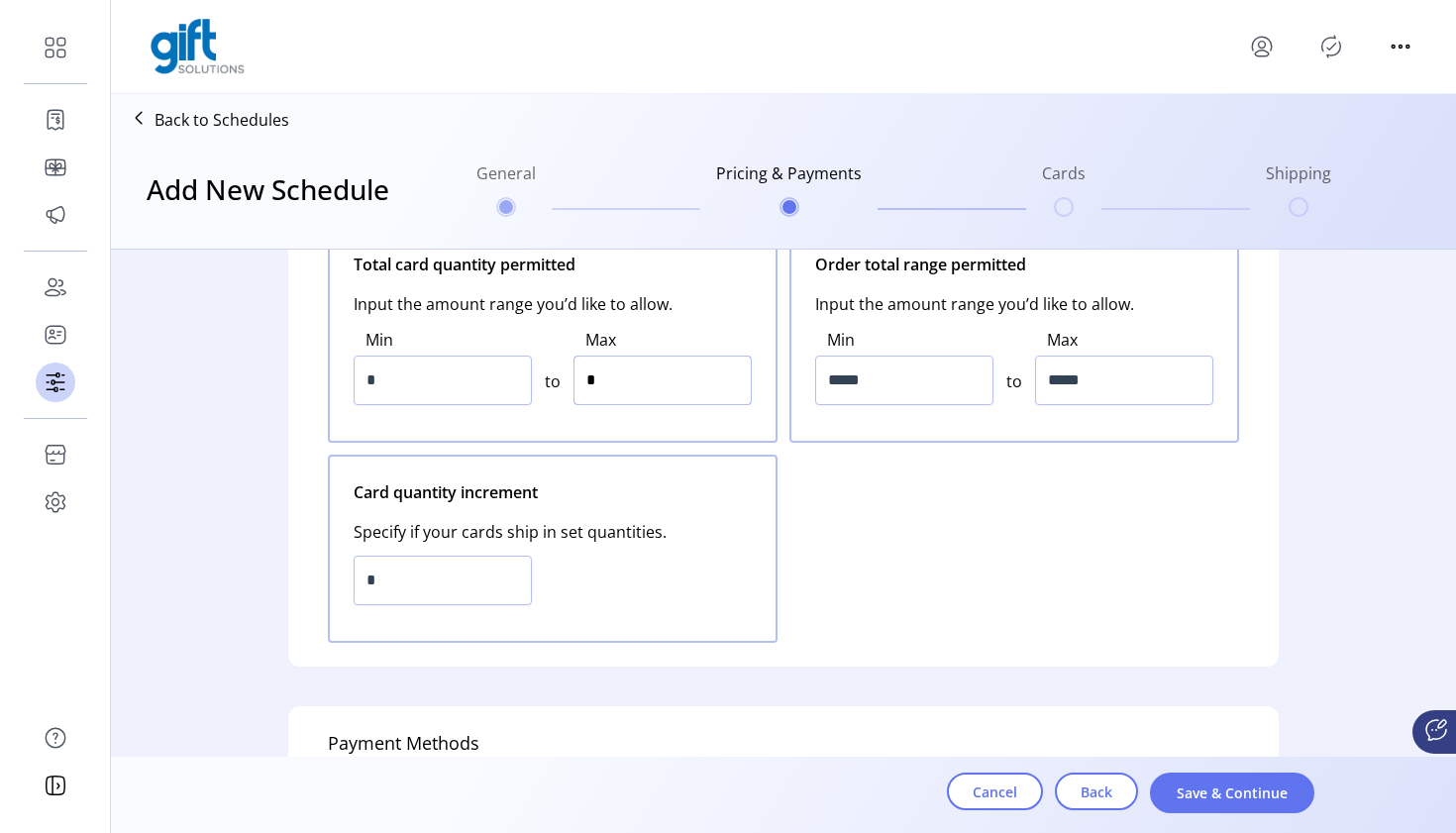 drag, startPoint x: 637, startPoint y: 374, endPoint x: 571, endPoint y: 366, distance: 66.48308 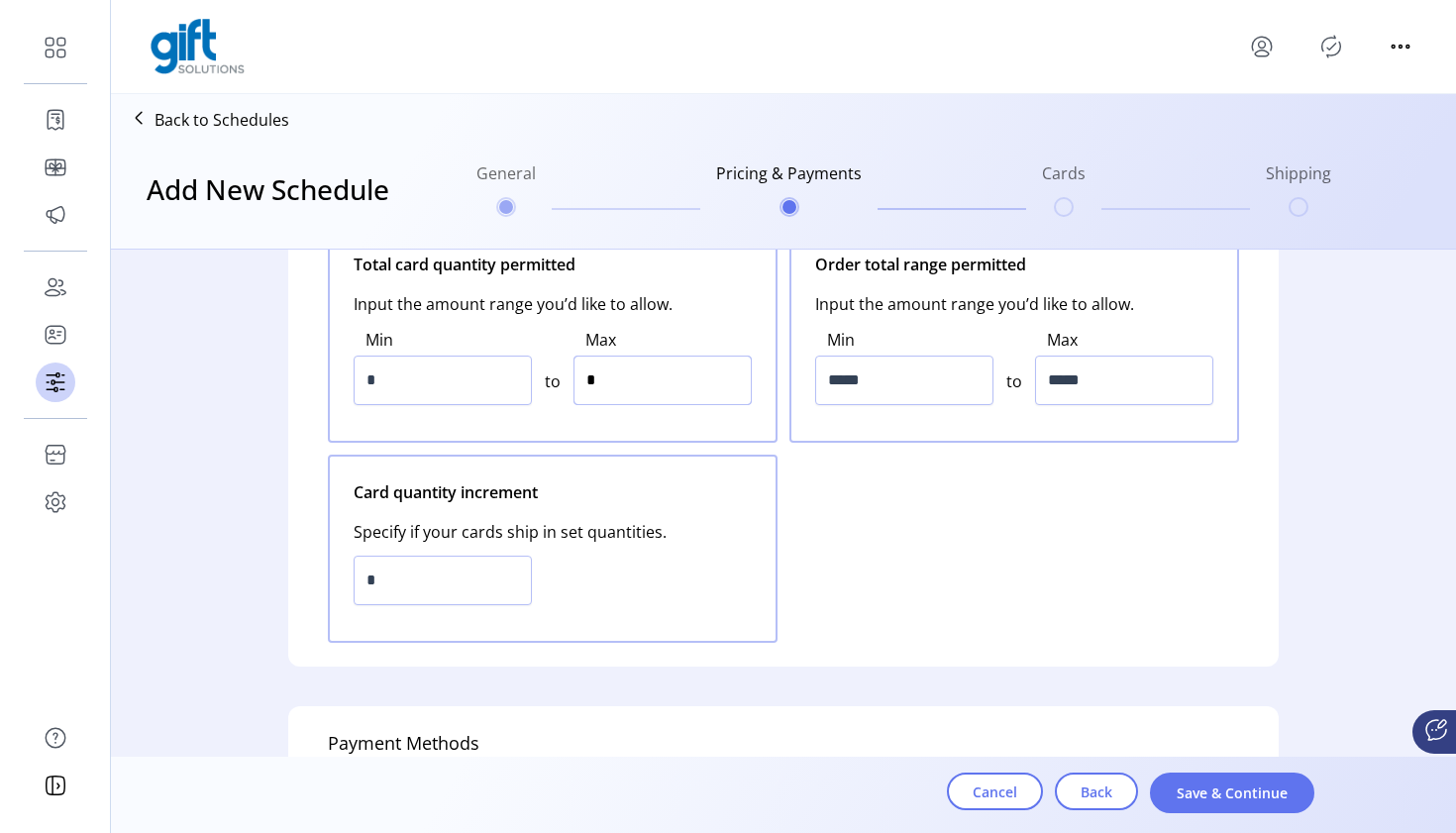 click on "*" at bounding box center (663, 380) 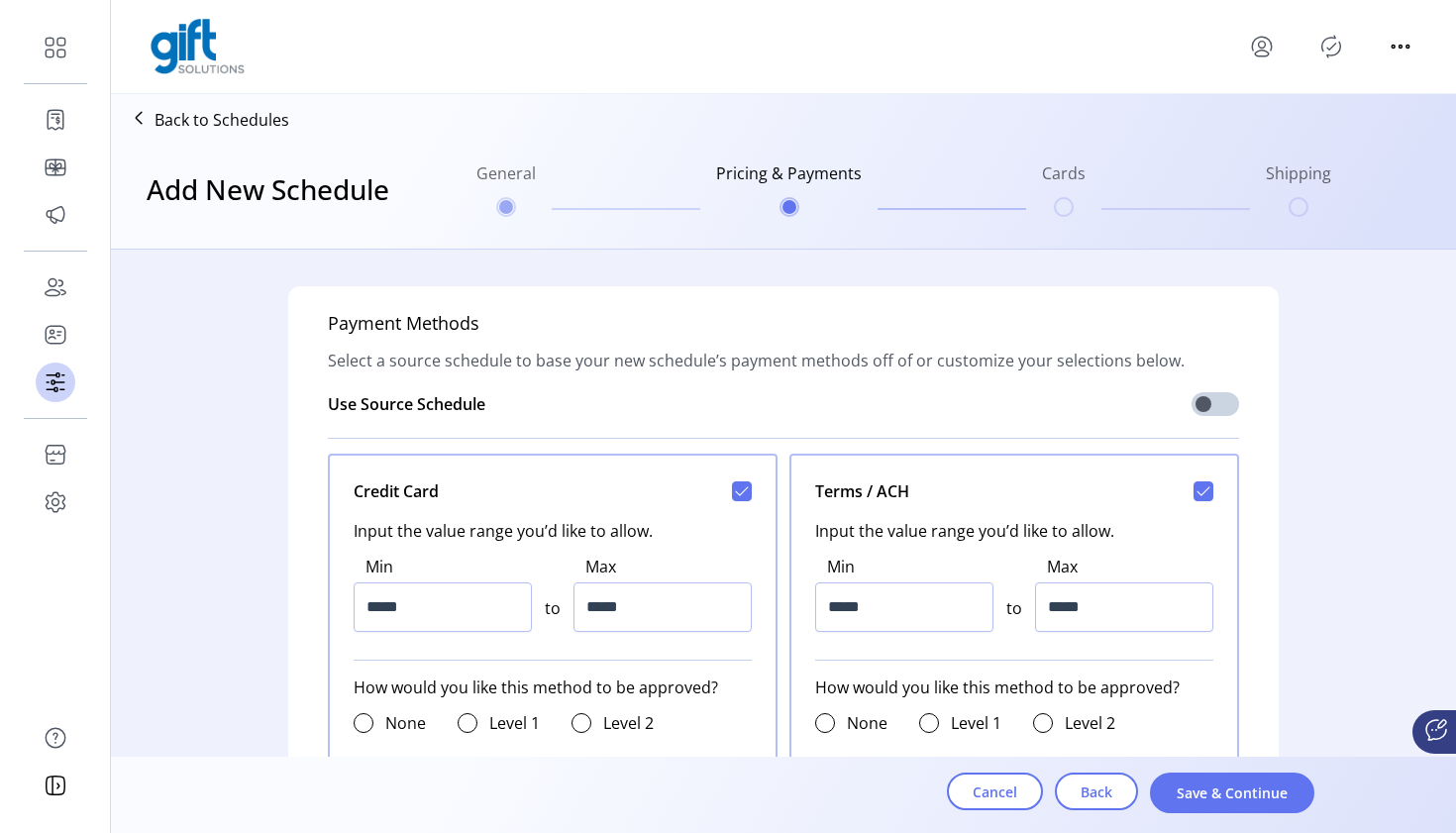 scroll, scrollTop: 636, scrollLeft: 0, axis: vertical 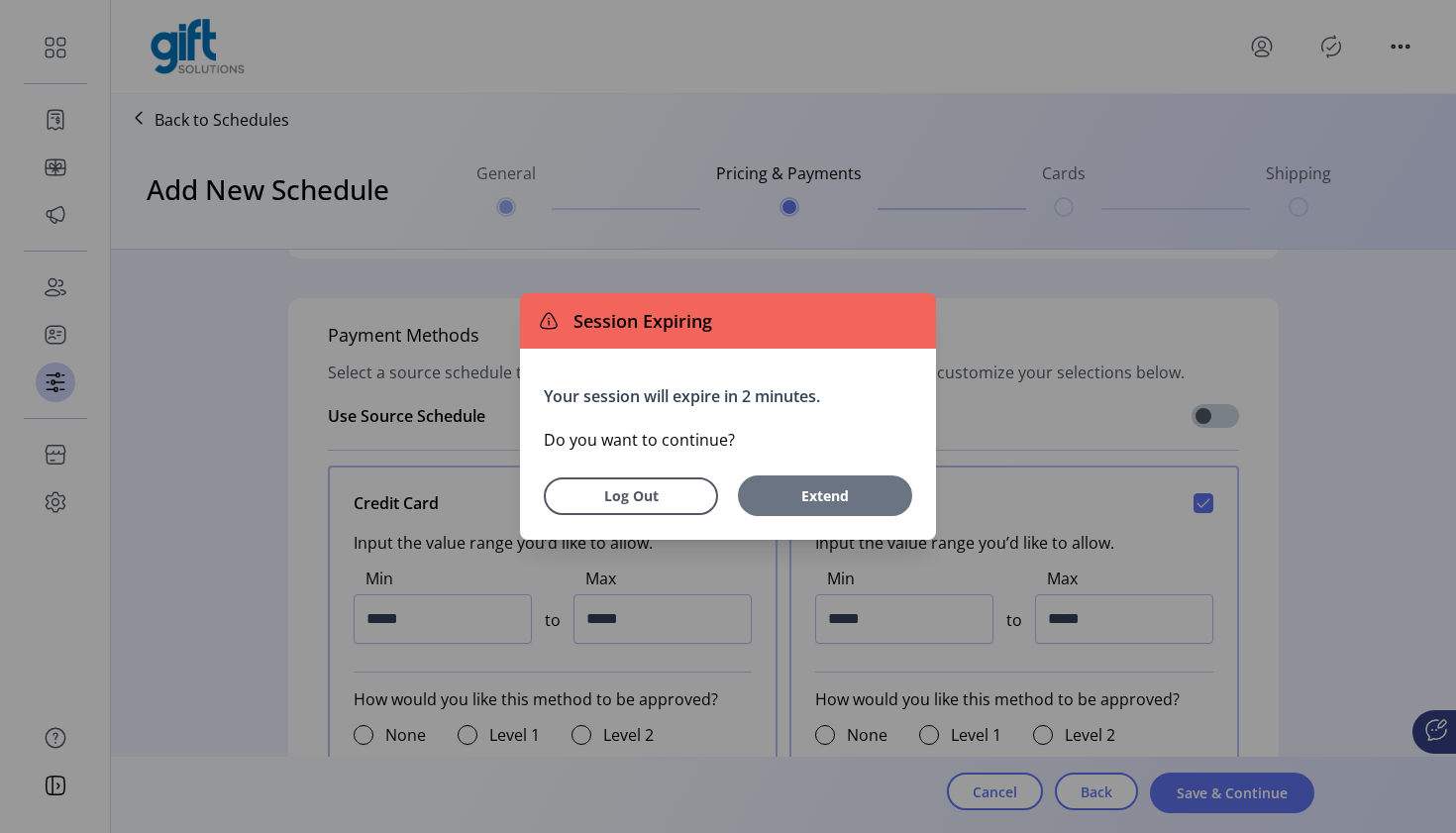 click on "Extend" at bounding box center [825, 495] 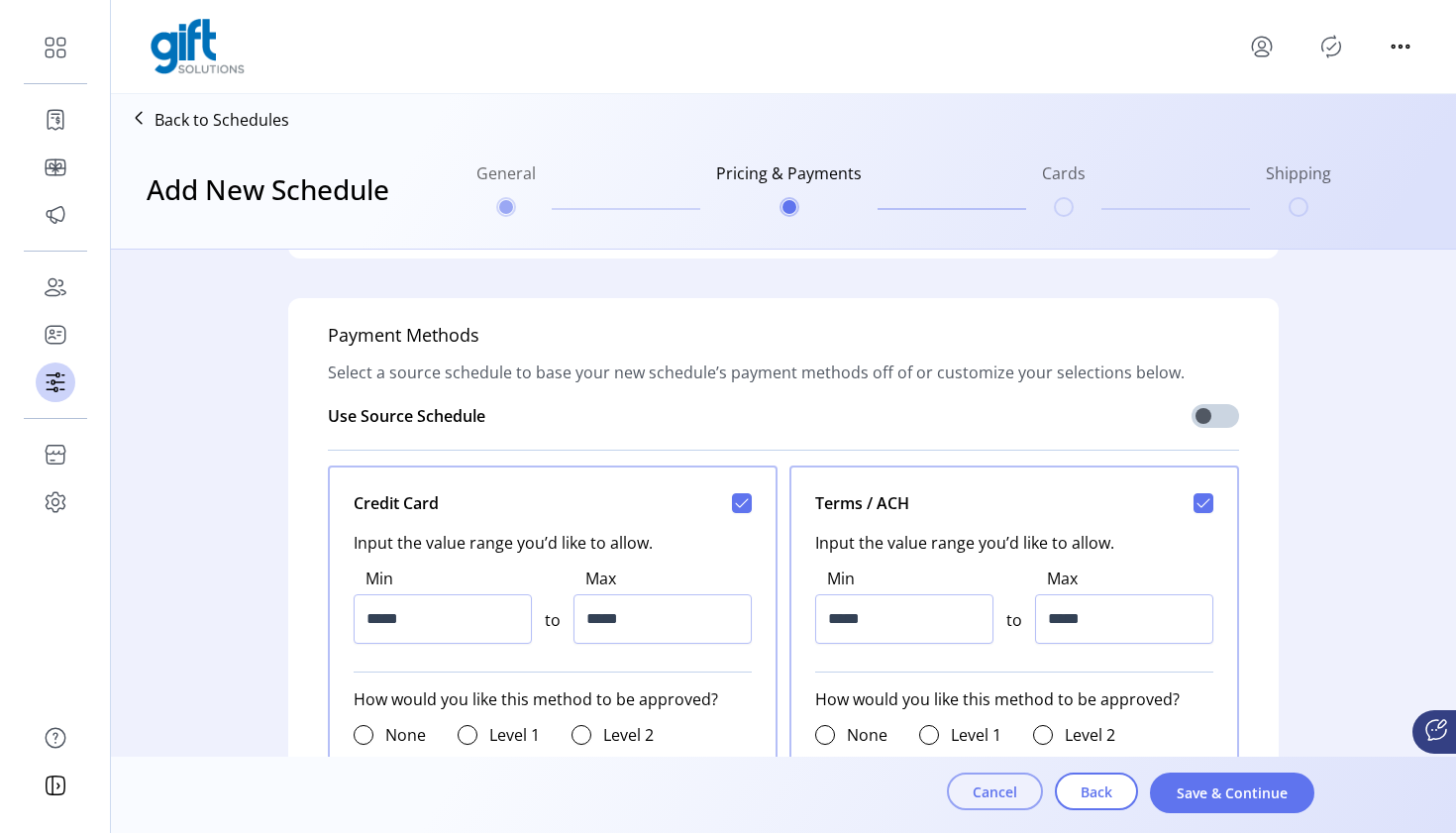 click on "Cancel" 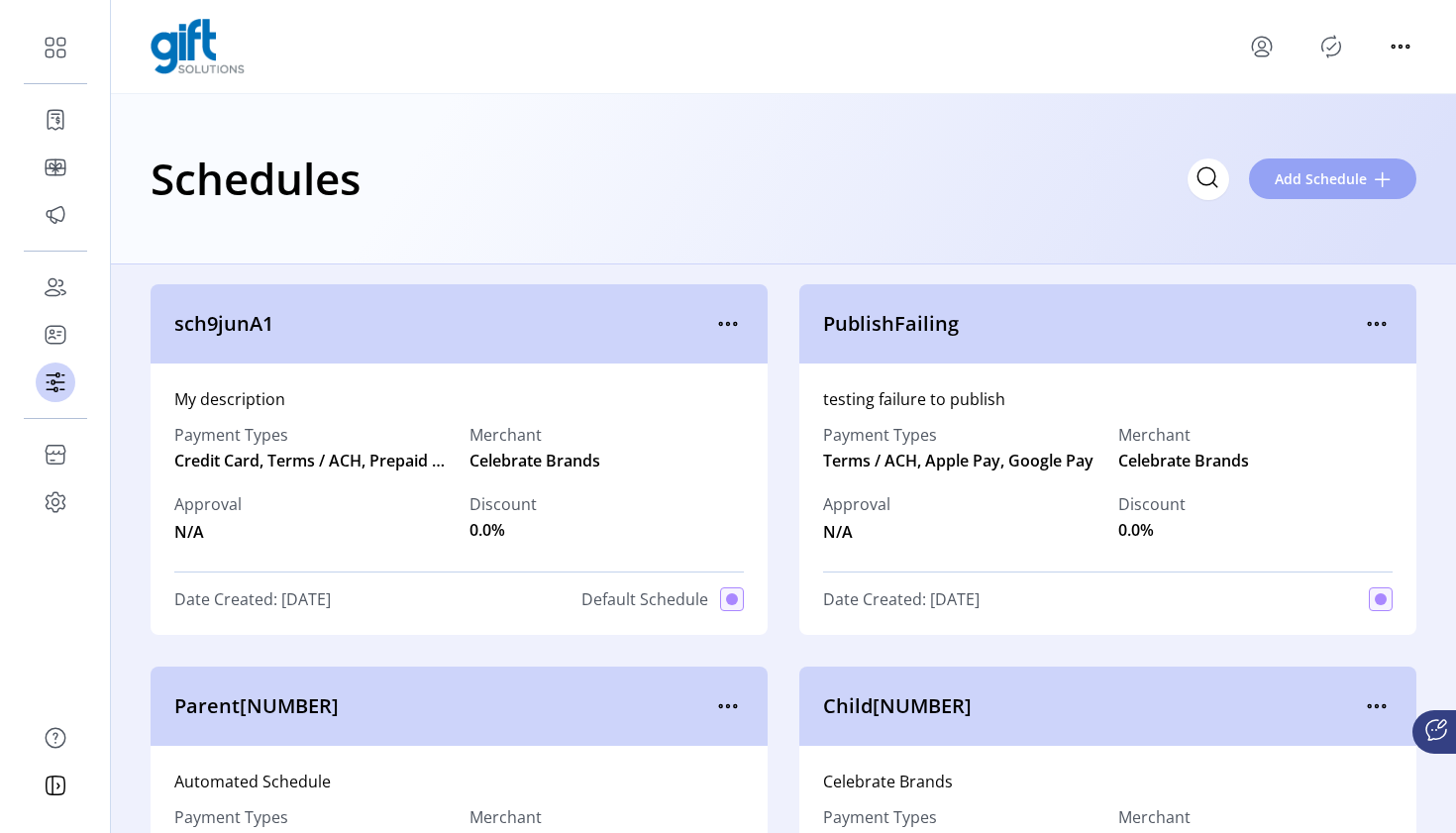 click on "Add Schedule" 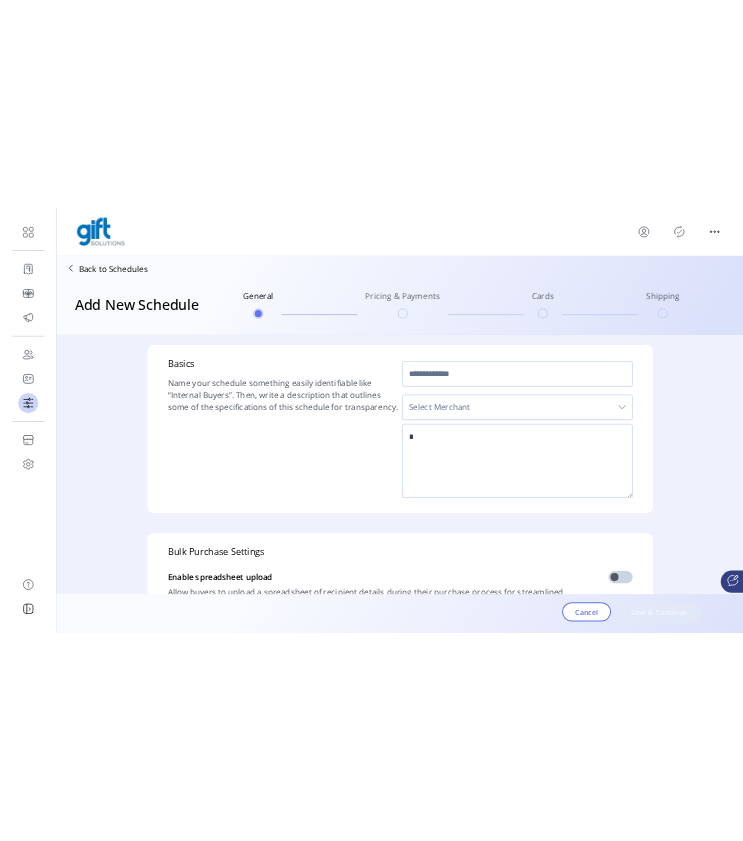 scroll, scrollTop: 0, scrollLeft: 0, axis: both 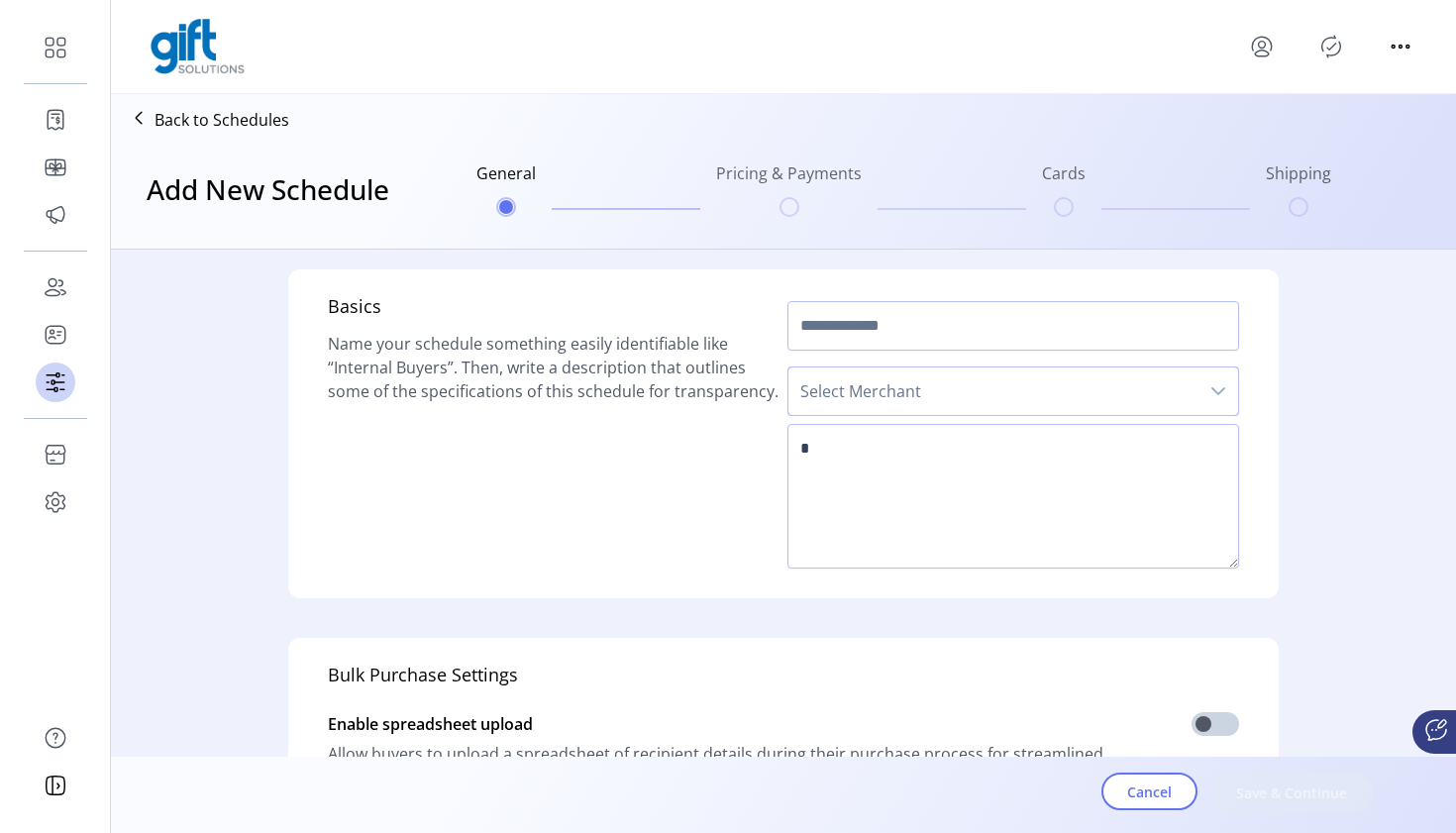 click on "Select Merchant" at bounding box center [993, 391] 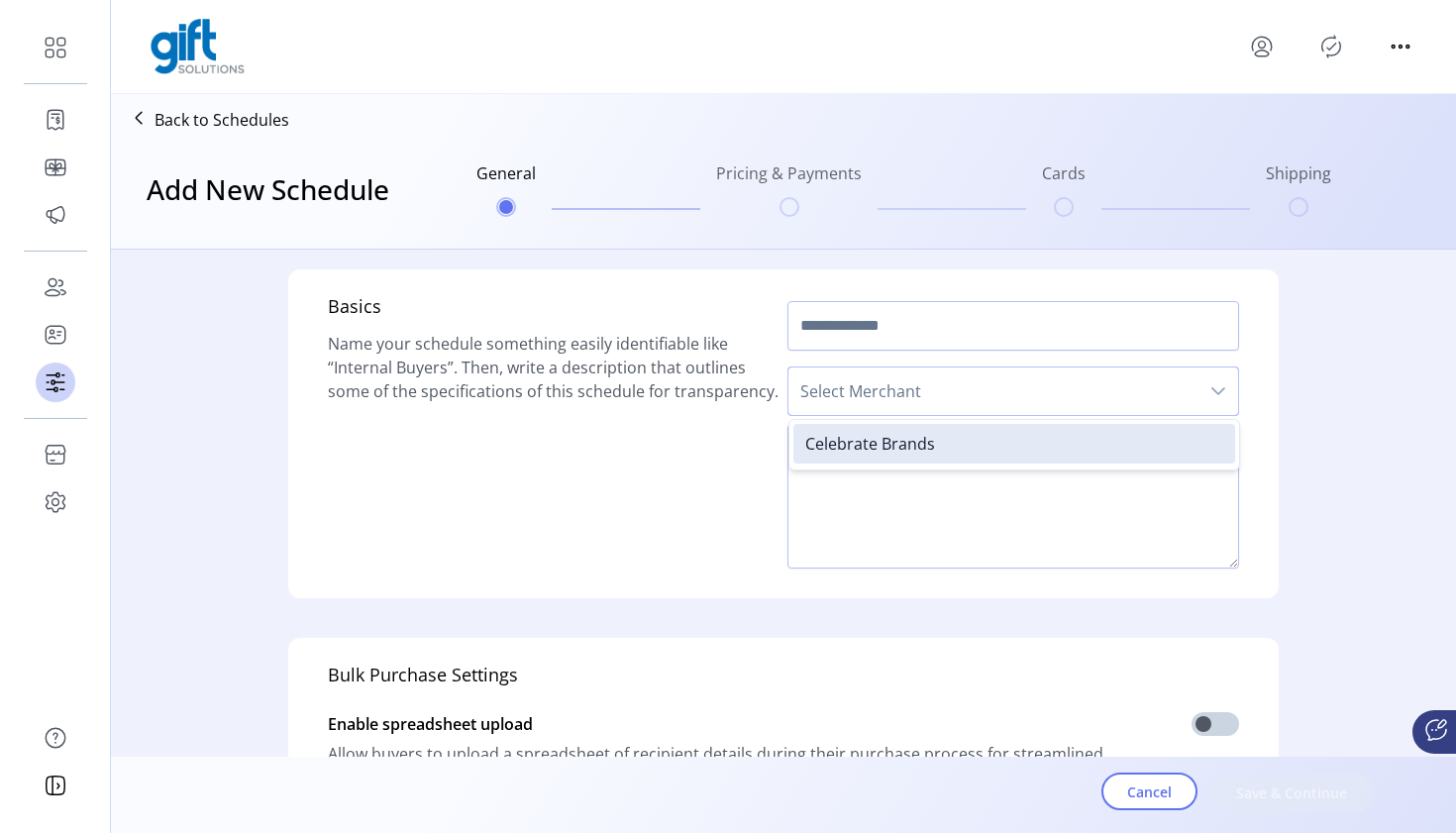 click on "Basics  Name your schedule something easily identifiable like “Internal Buyers”. Then, write a description that outlines some of the specifications of this schedule for transparency.  Select Merchant Celebrate Brands   Bulk Purchase Settings Enable spreadsheet upload Allow buyers to upload a spreadsheet of recipient details during their purchase process for streamlined bulk purchasing. Enable gift card allocation Allow buyers to receive VGCs in a downloadable spreadsheet for direct allocation. Buyers will be able to access the file of VGCs in their account order history after completing their purchase. Advanced Settings (Optional) Select a source schedule to base your new schedule’s advanced settings. Use Source Schedule Stored Value Processor Supplier Source" 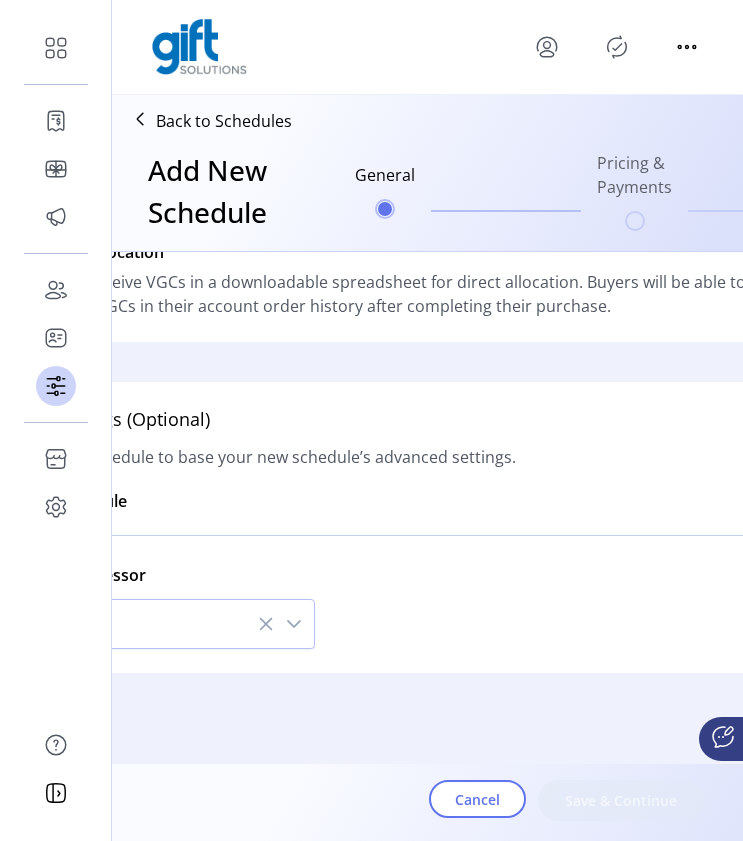 scroll, scrollTop: 600, scrollLeft: 0, axis: vertical 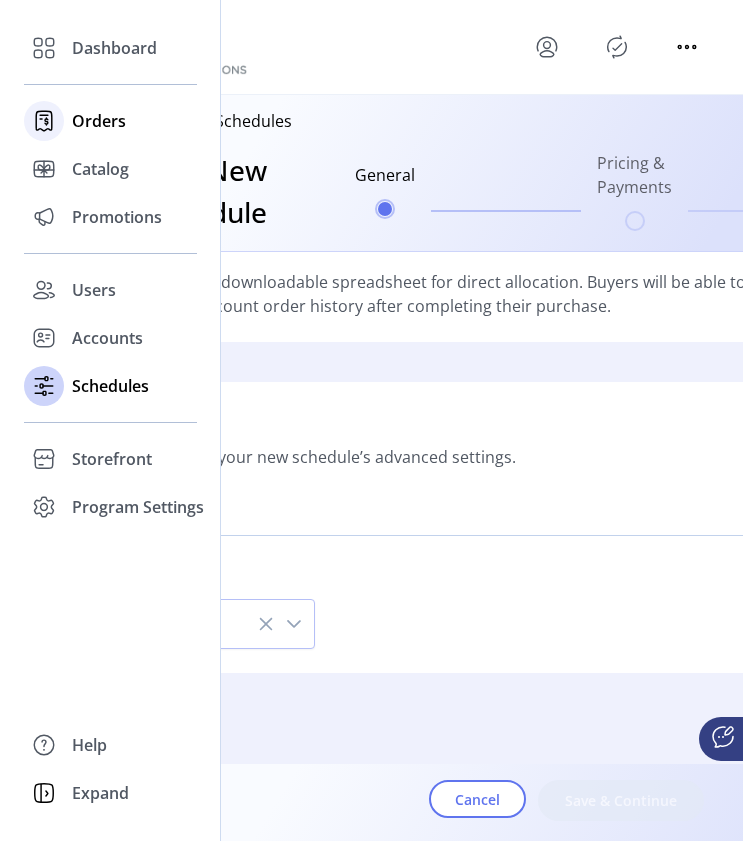 click on "Orders" 